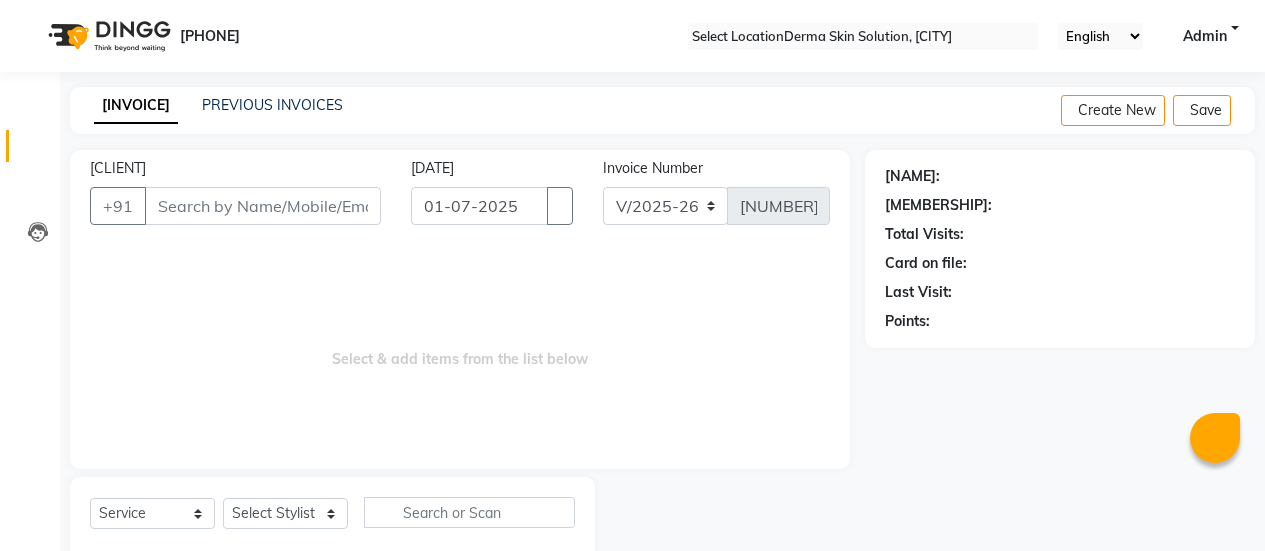 scroll, scrollTop: 49, scrollLeft: 0, axis: vertical 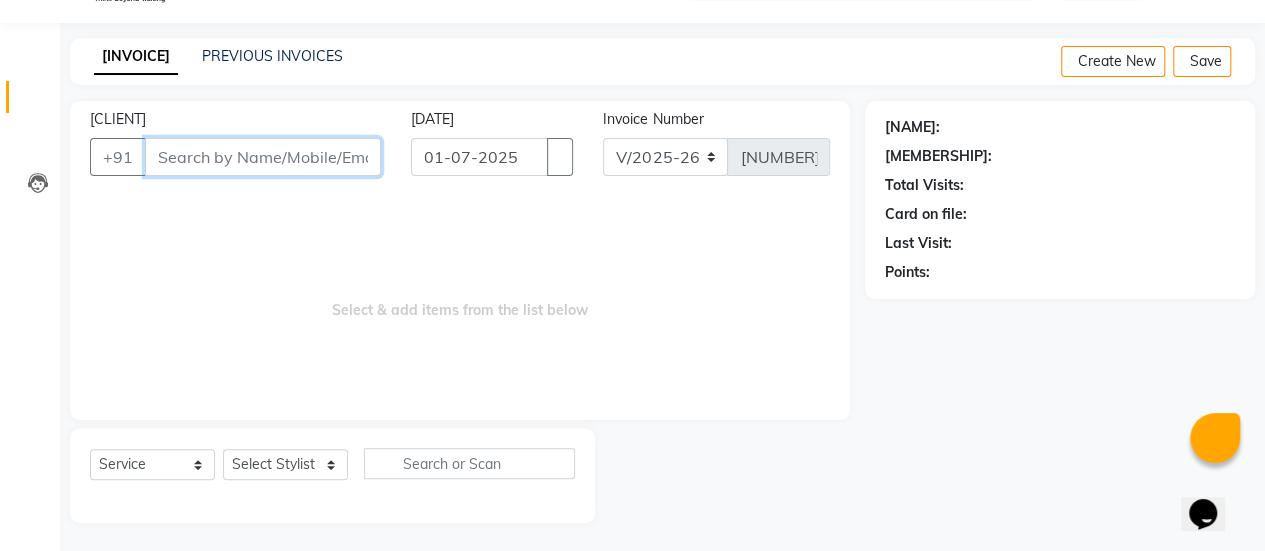 click on "[CLIENT]" at bounding box center [263, 157] 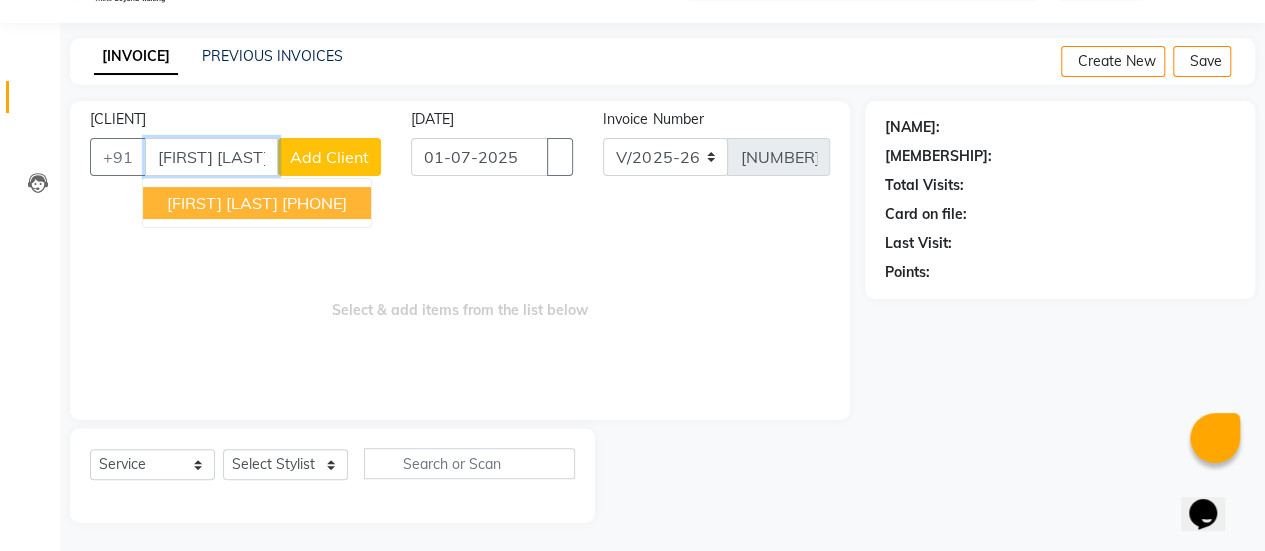click on "[PHONE]" at bounding box center [314, 203] 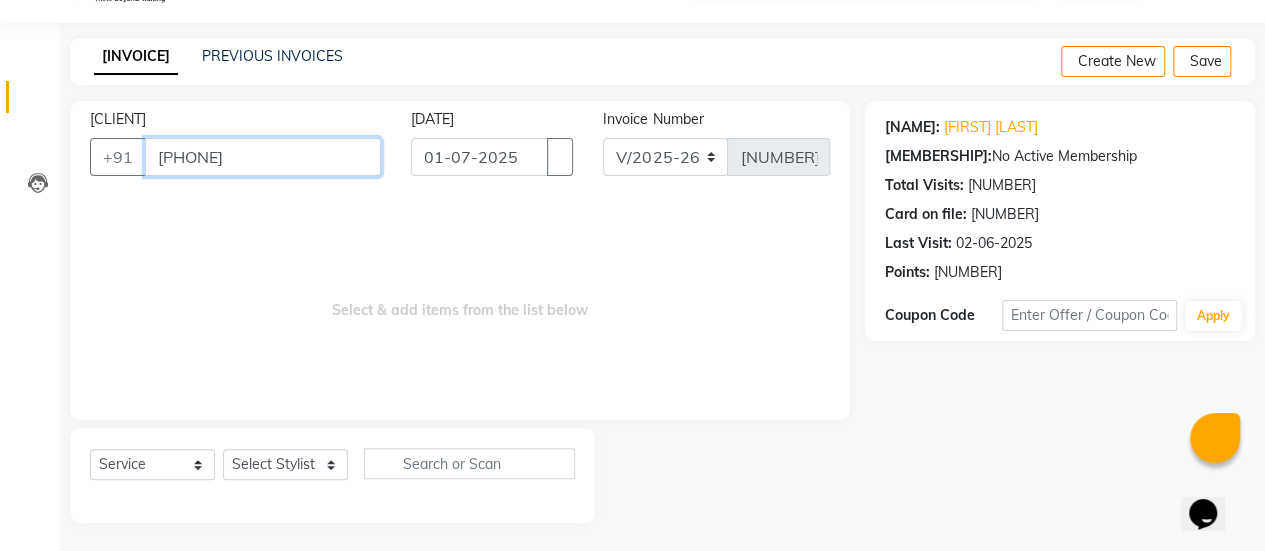 click on "[PHONE]" at bounding box center [263, 157] 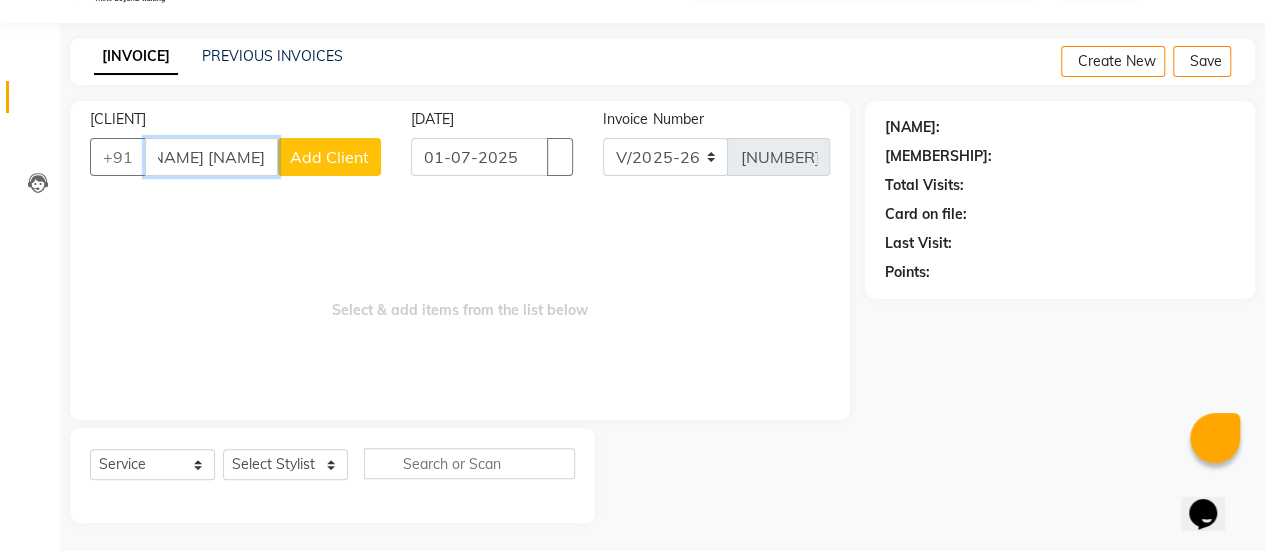 scroll, scrollTop: 0, scrollLeft: 18, axis: horizontal 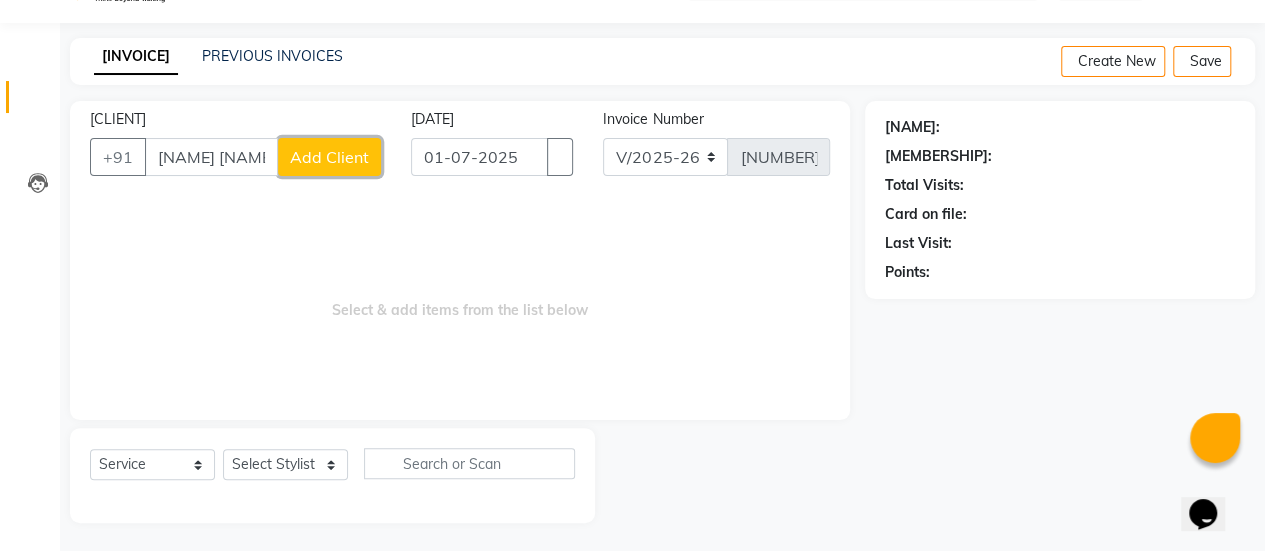 click on "Add Client" at bounding box center (329, 157) 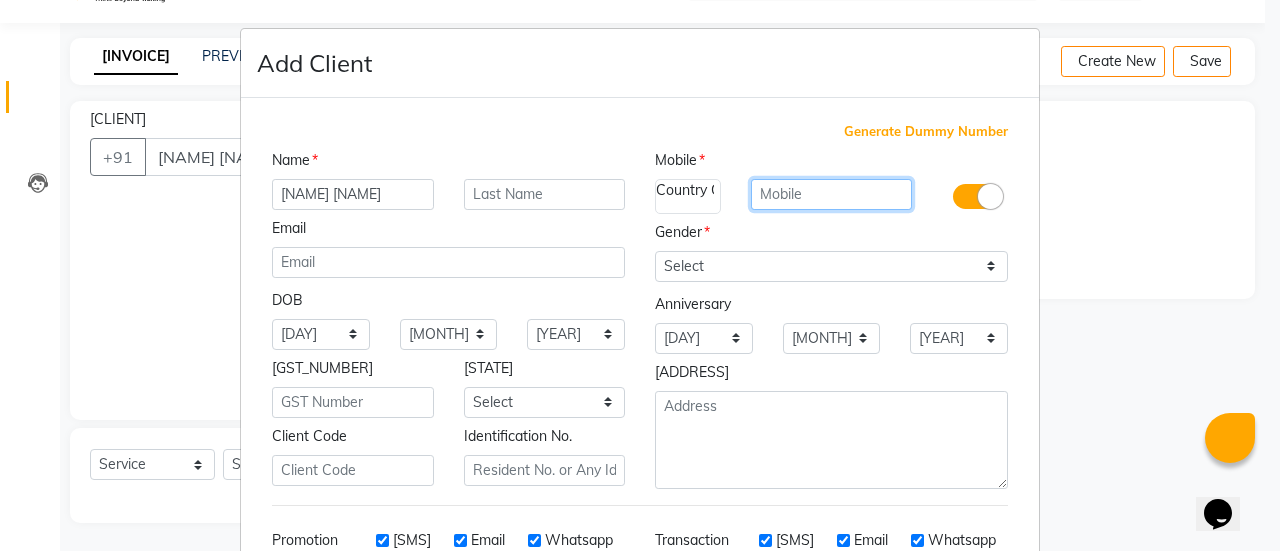 click at bounding box center (832, 194) 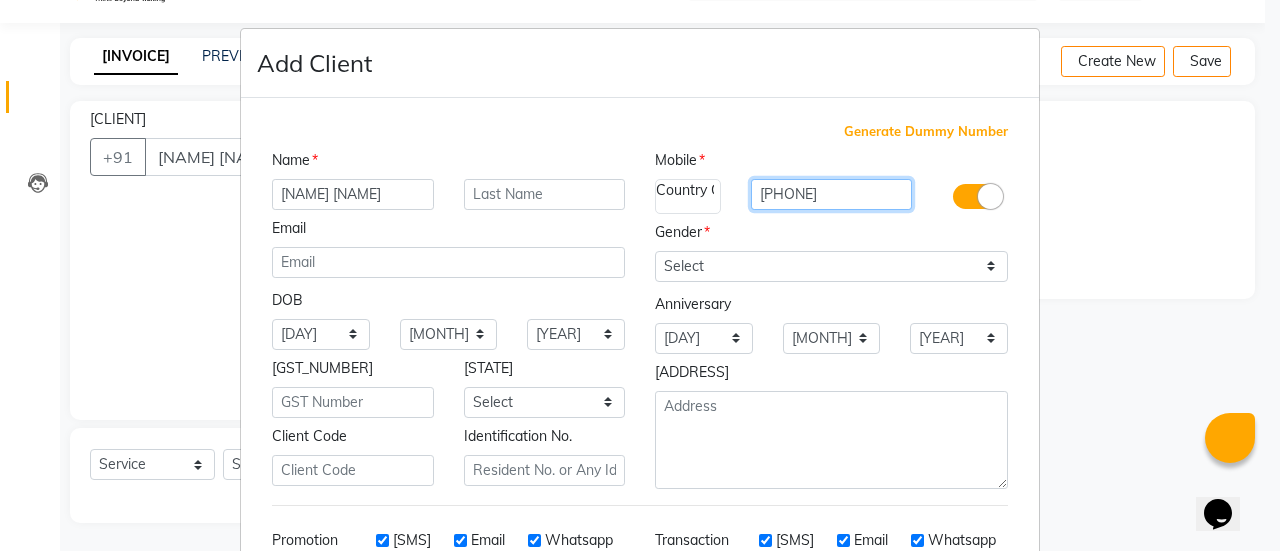 type on "[PHONE]" 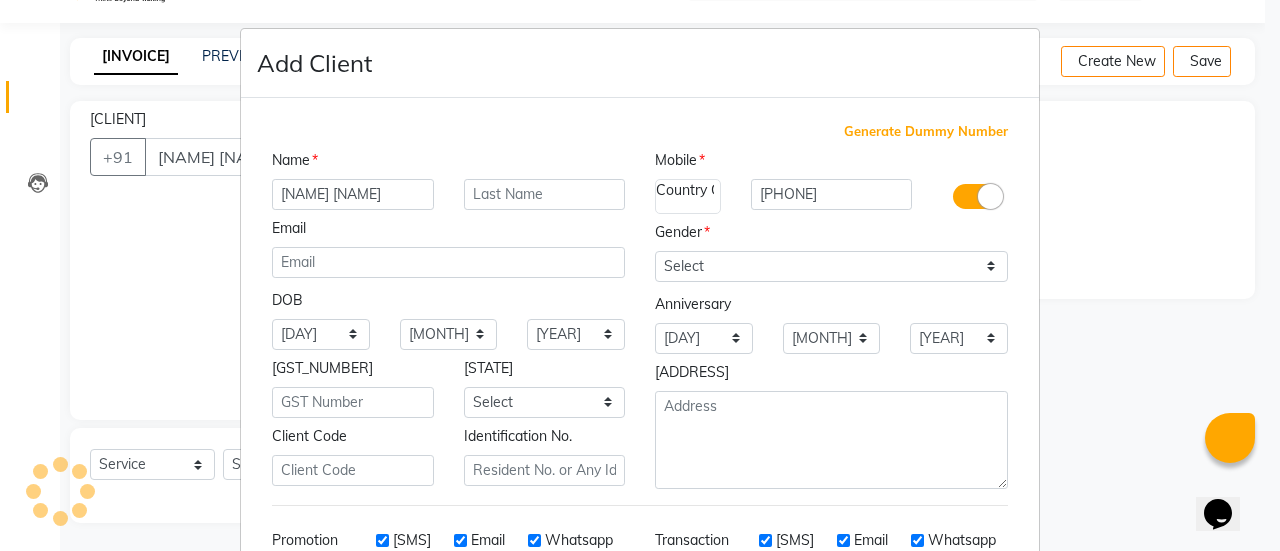 click on "Mobile Country Code × 91 [PHONE] Gender Select Male Female Other Prefer Not To Say Anniversary Day 01 02 03 04 05 06 07 08 09 10 11 12 13 14 15 16 17 18 19 20 21 22 23 24 25 26 27 28 29 30 31 Month January February March April May June July August September October November December 1970 1971 1972 1973 1974 1975 1976 1977 1978 1979 1980 1981 1982 1983 1984 1985 1986 1987 1988 1989 1990 1991 1992 1993 1994 1995 1996 1997 1998 1999 2000 2001 2002 2003 2004 2005 2006 2007 2008 2009 2010 2011 2012 2013 2014 2015 2016 2017 2018 2019 2020 2021 2022 2023 2024 2025 Address" at bounding box center [831, 319] 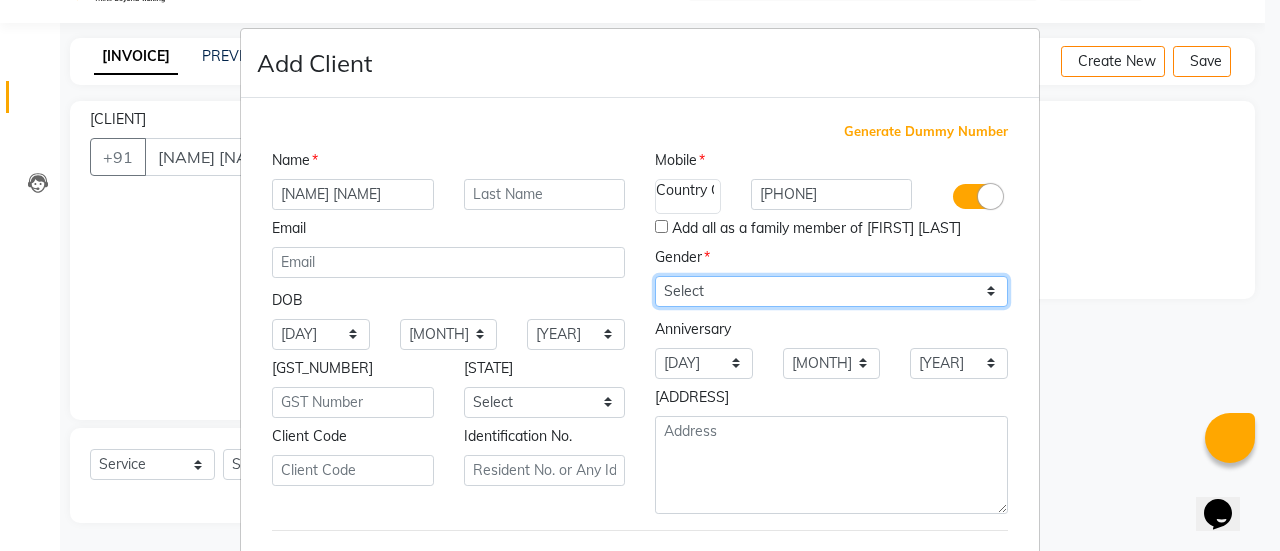 click on "Select Male Female Other Prefer Not To Say" at bounding box center [831, 291] 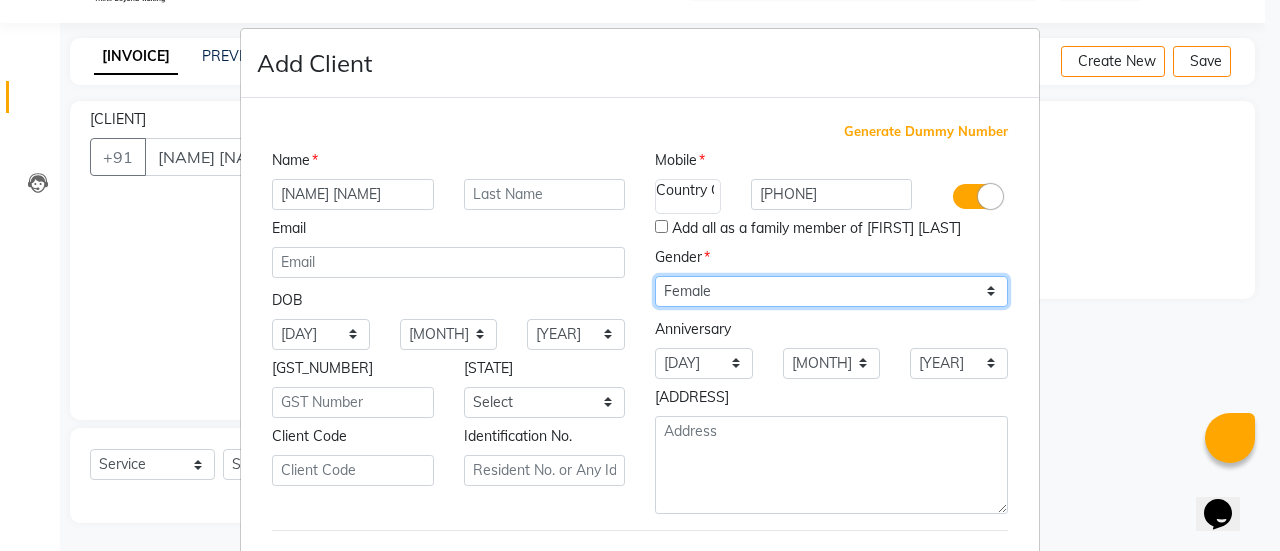 click on "Select Male Female Other Prefer Not To Say" at bounding box center (831, 291) 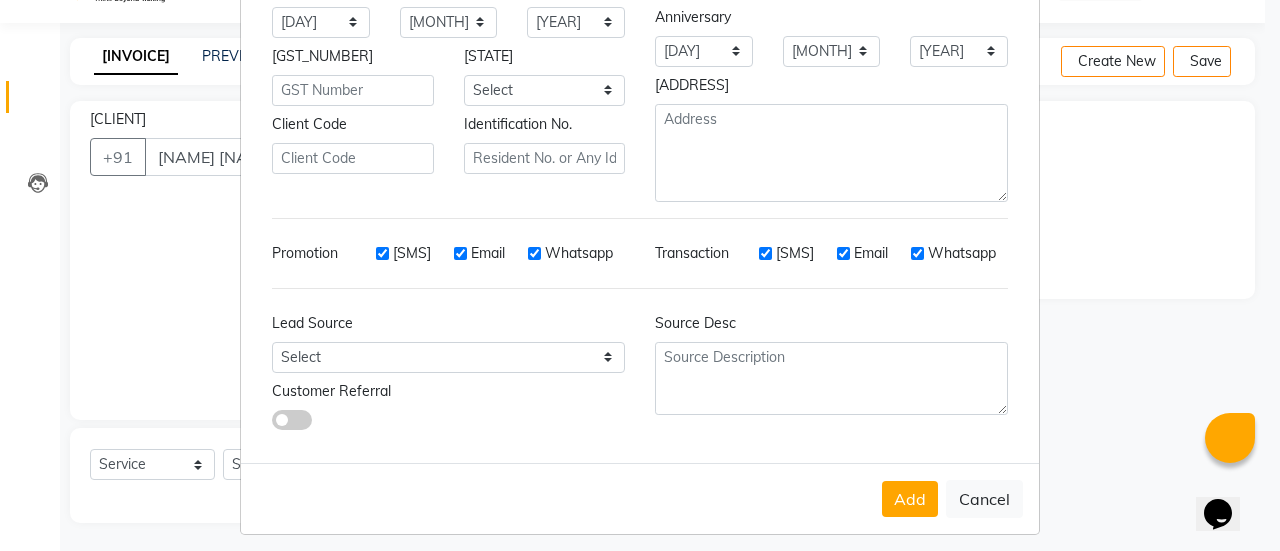 scroll, scrollTop: 316, scrollLeft: 0, axis: vertical 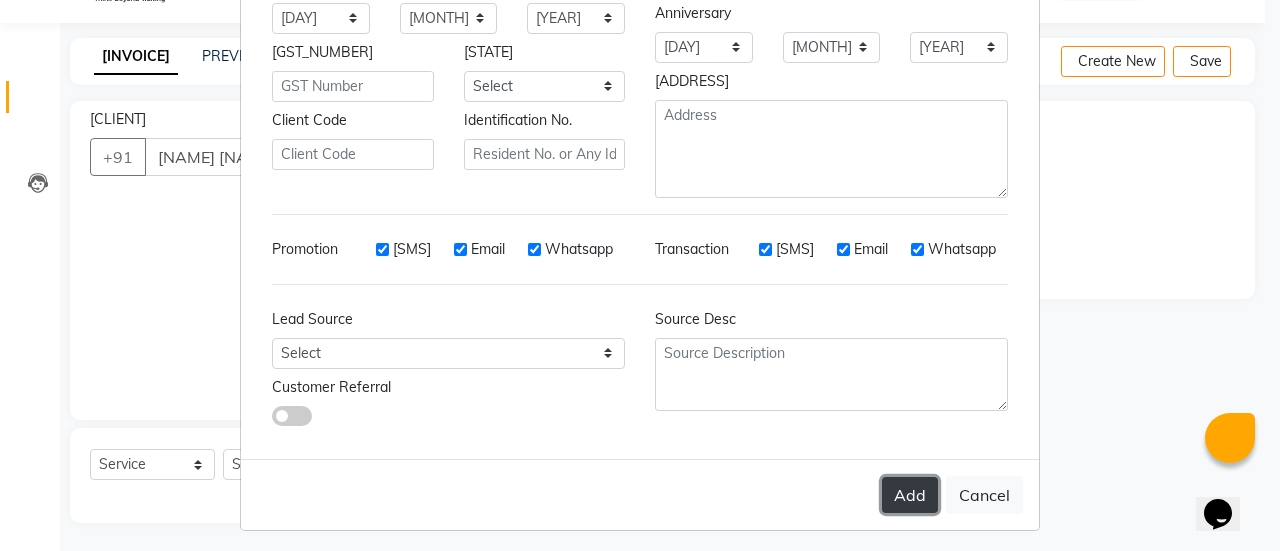 click on "Add" at bounding box center [910, 495] 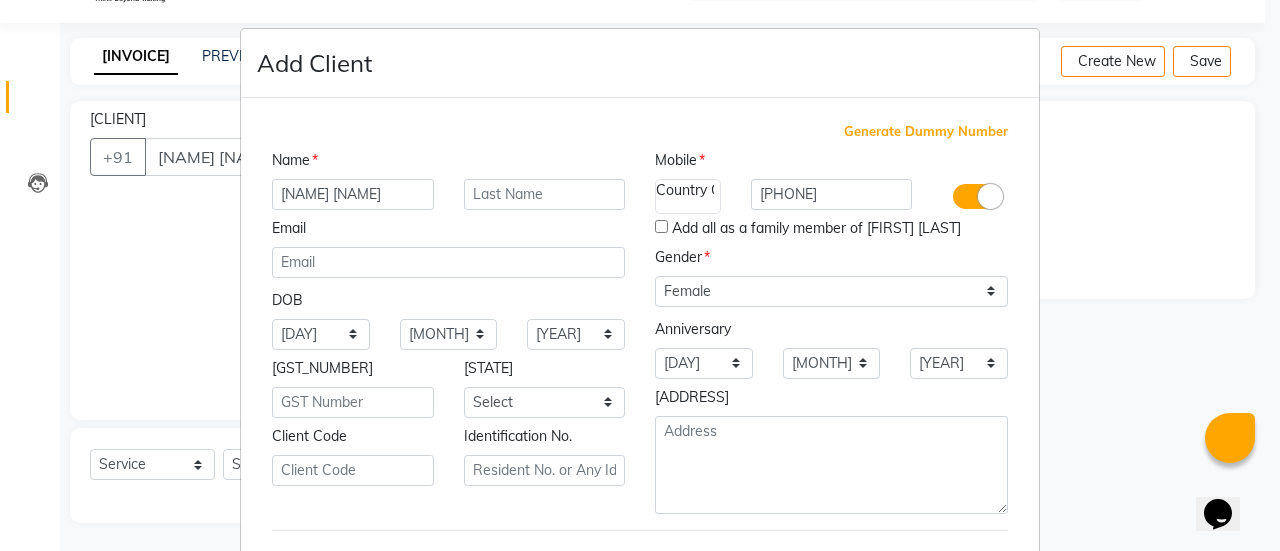 scroll, scrollTop: 316, scrollLeft: 0, axis: vertical 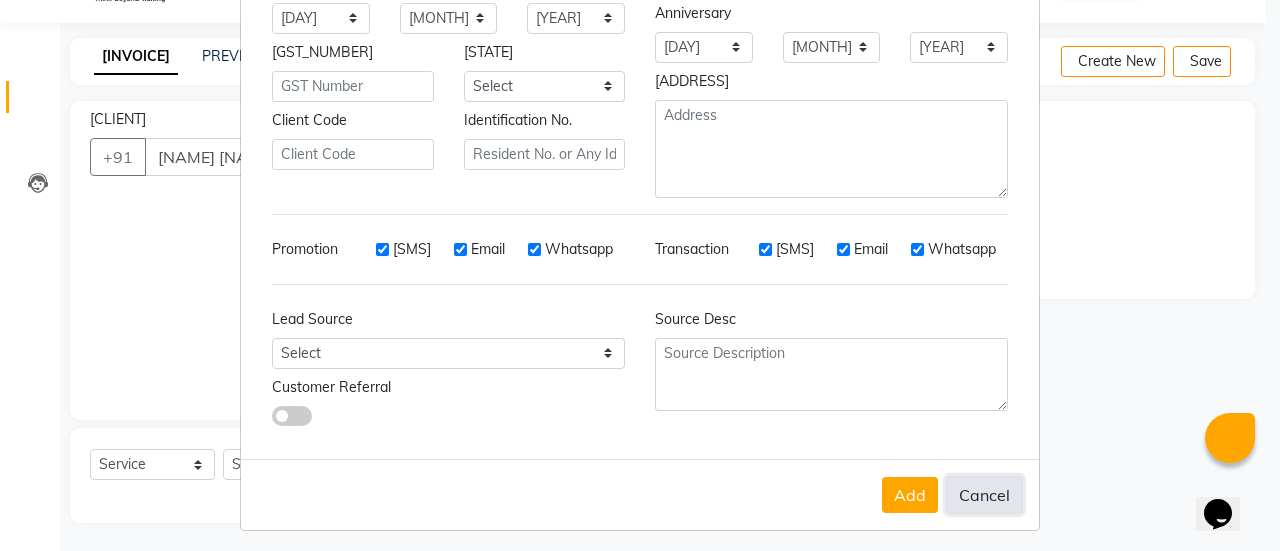 click on "Cancel" at bounding box center (984, 495) 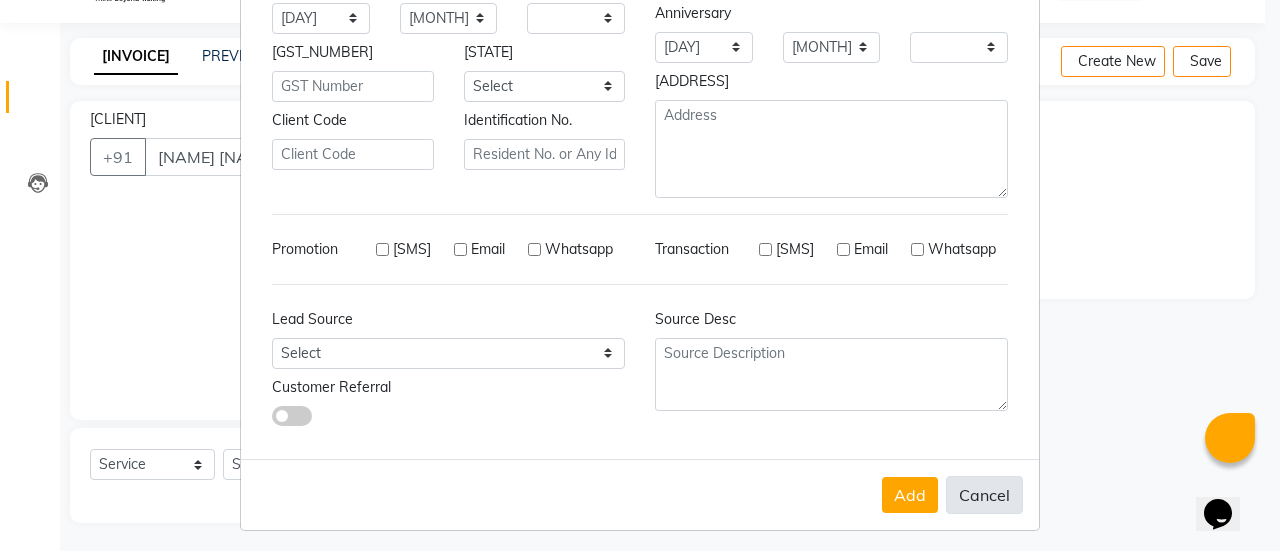 scroll, scrollTop: 314, scrollLeft: 0, axis: vertical 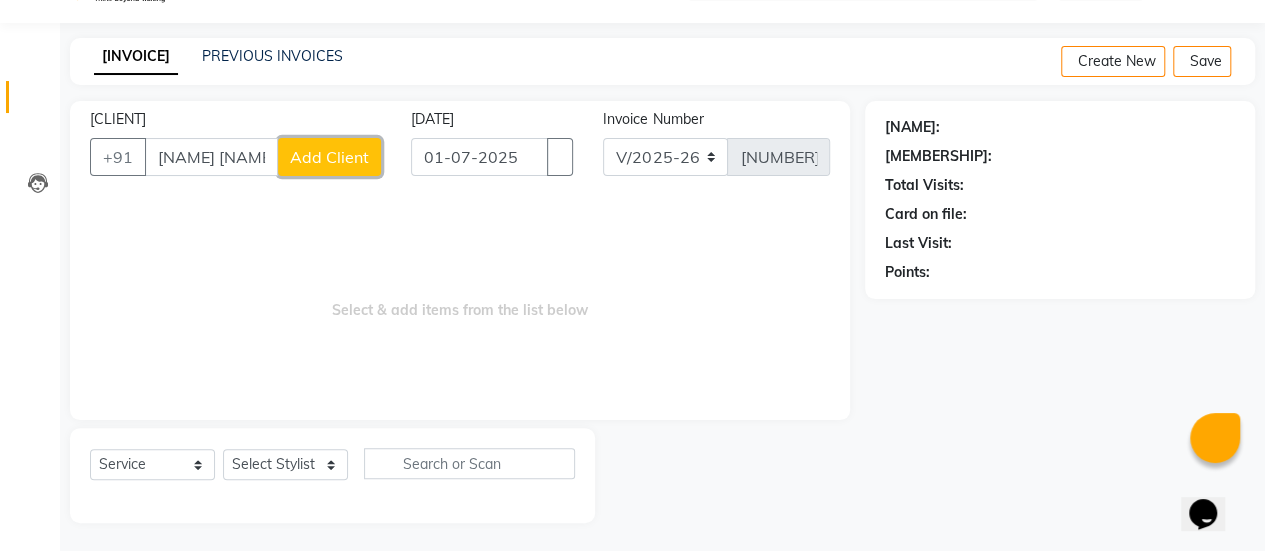 click on "Add Client" at bounding box center (329, 157) 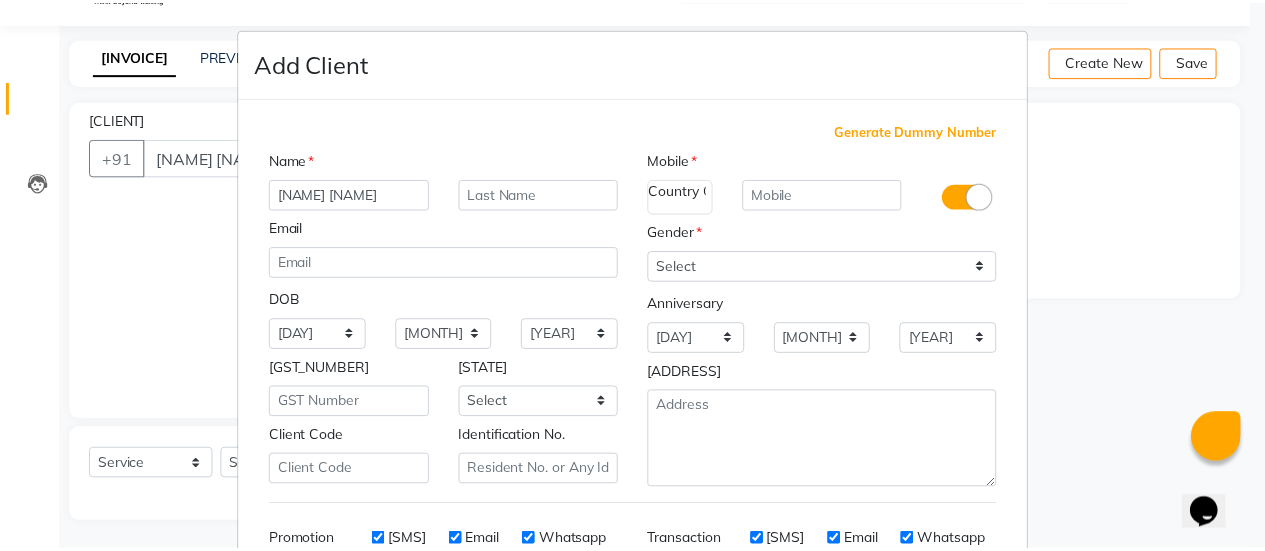scroll, scrollTop: 294, scrollLeft: 0, axis: vertical 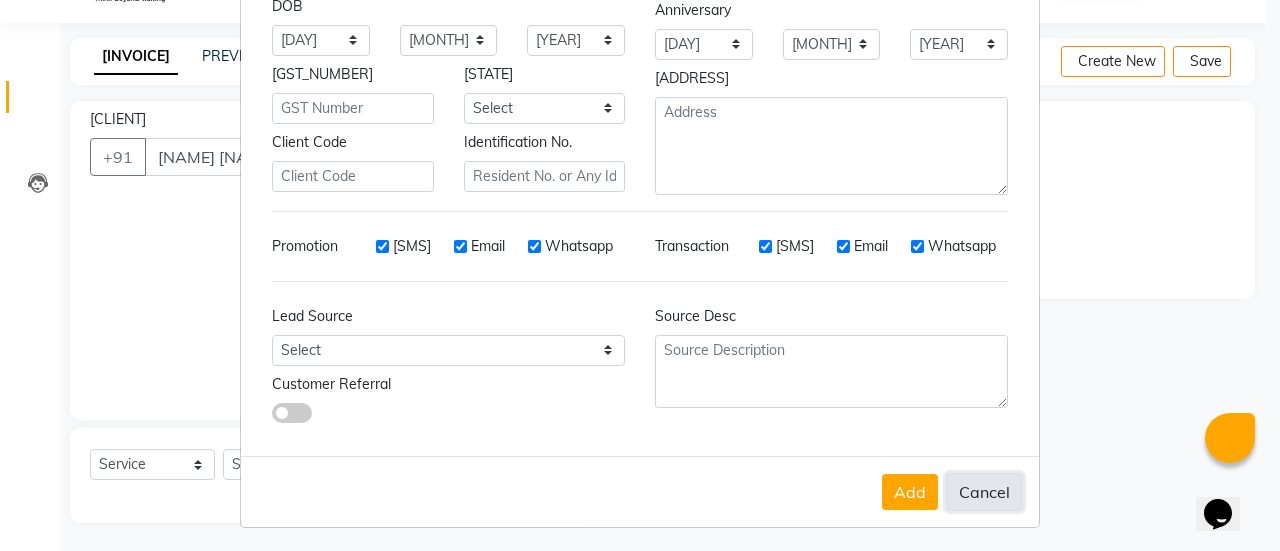 click on "Cancel" at bounding box center (984, 492) 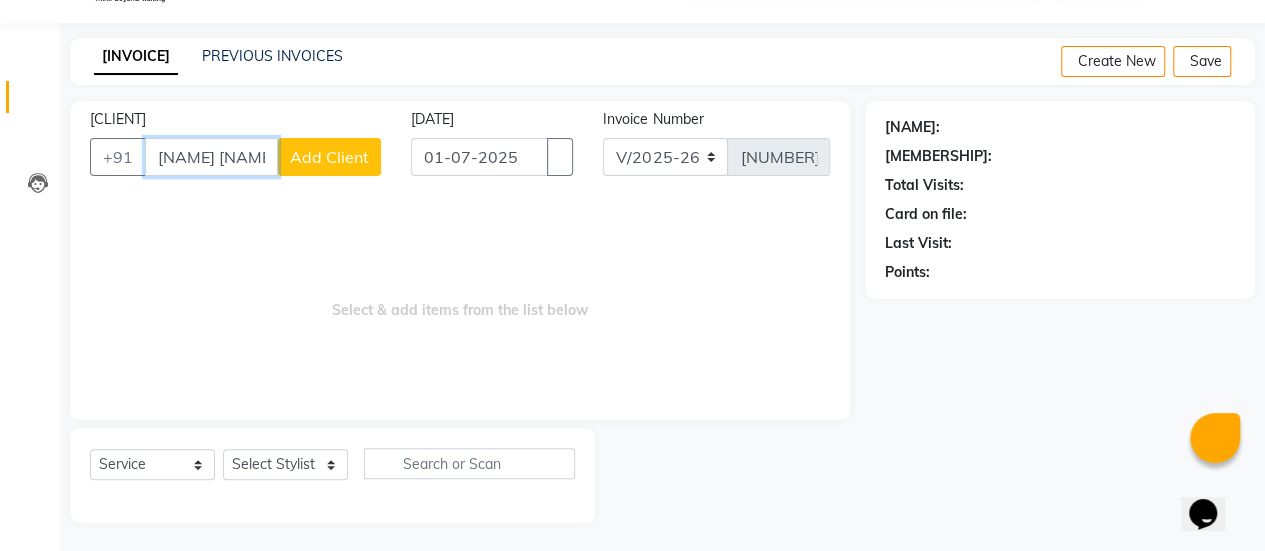 click on "[NAME] [NAME]" at bounding box center (211, 157) 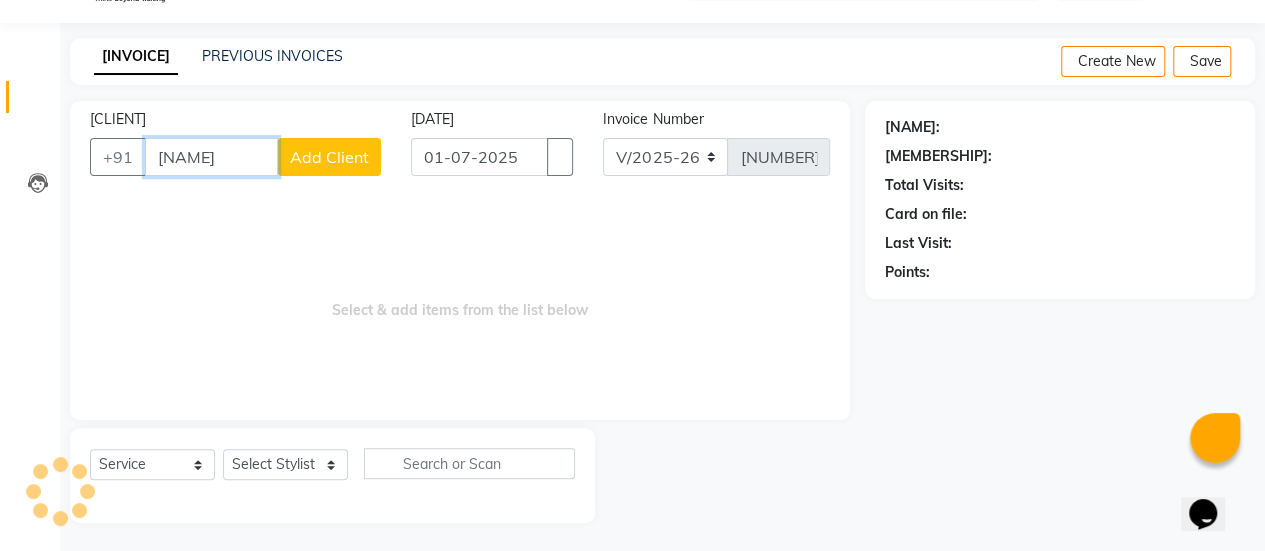 scroll, scrollTop: 0, scrollLeft: 0, axis: both 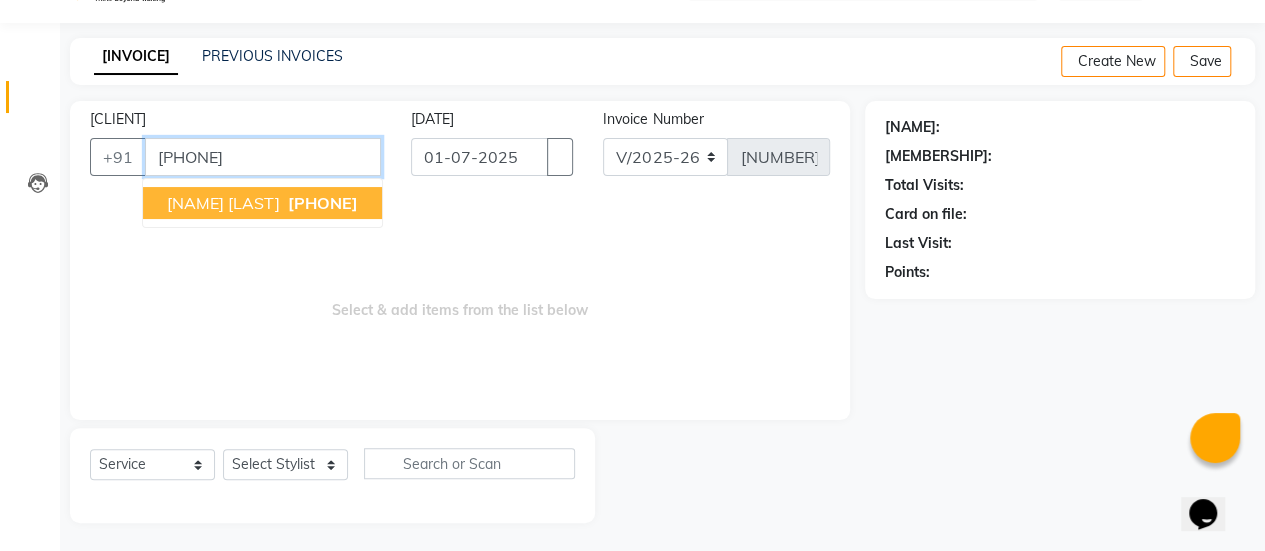 type on "[PHONE]" 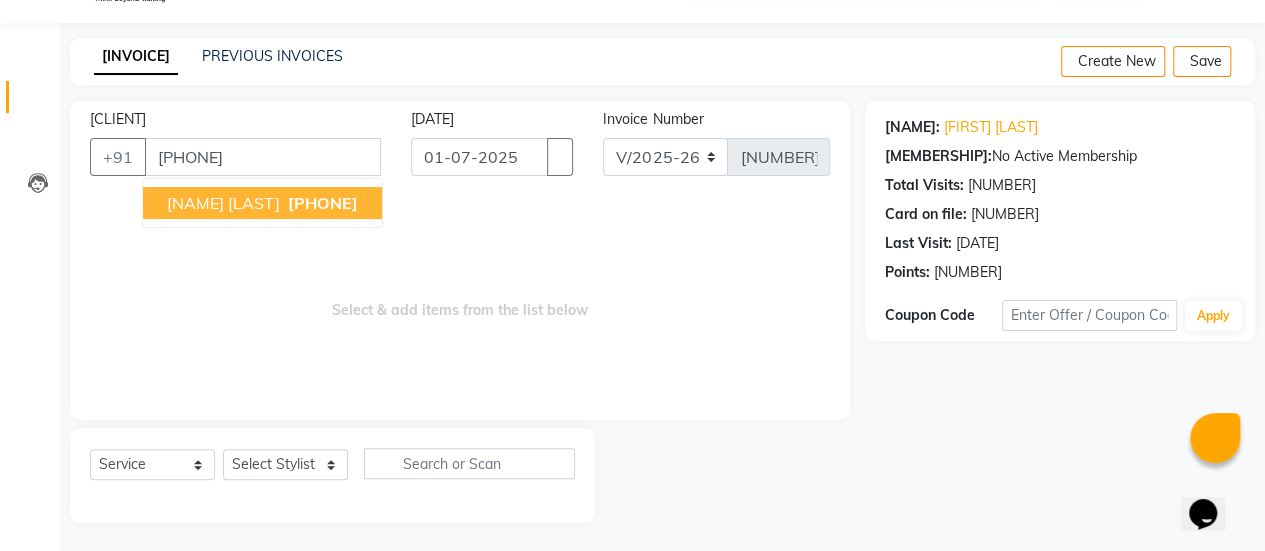 click on "[PHONE]" at bounding box center (323, 203) 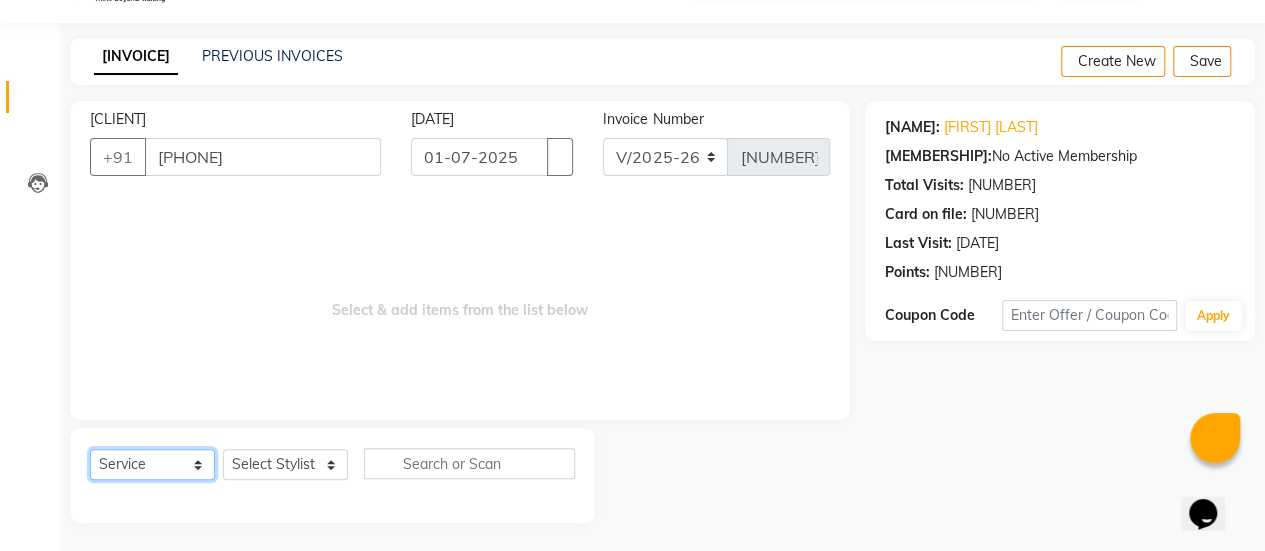 click on "Select  Service  Product  Membership  Package Voucher Prepaid Gift Card" at bounding box center [152, 464] 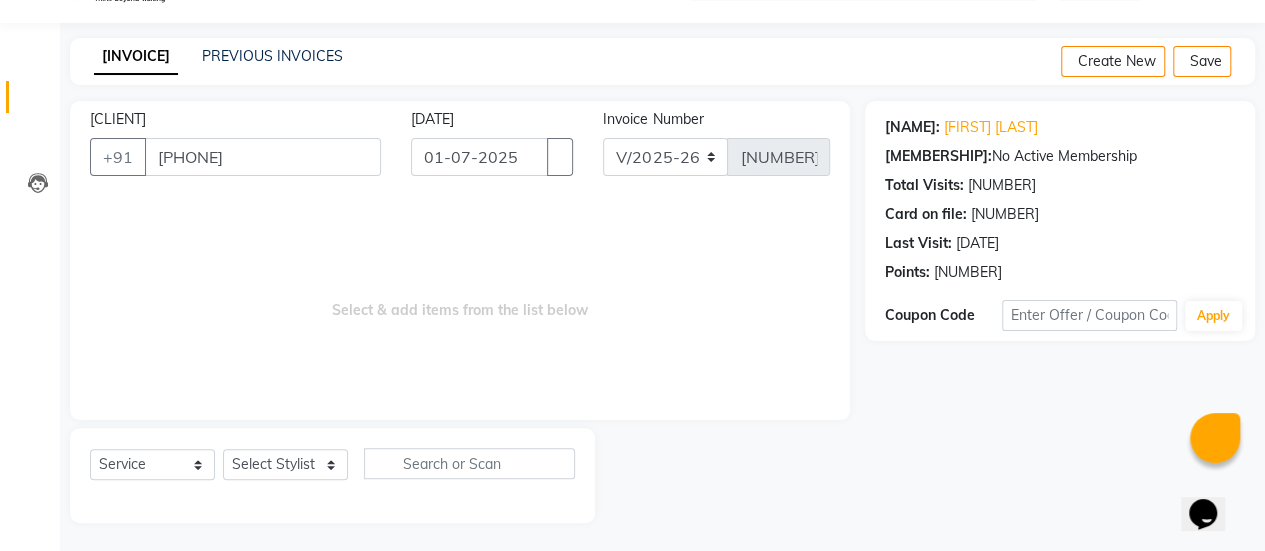 click on "Select & add items from the list below" at bounding box center (460, 300) 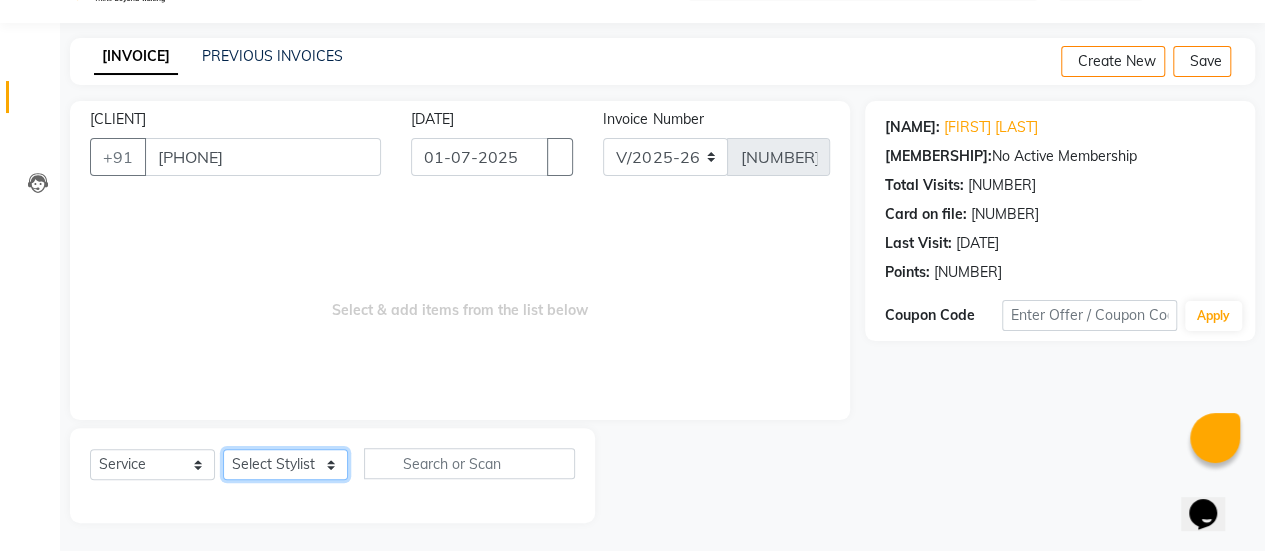 click on "Select Stylist [NAME] [NAME] [NAME] [NAME] [NAME] [NAME] [NAME] [NAME] [NAME] [NAME]" at bounding box center (285, 464) 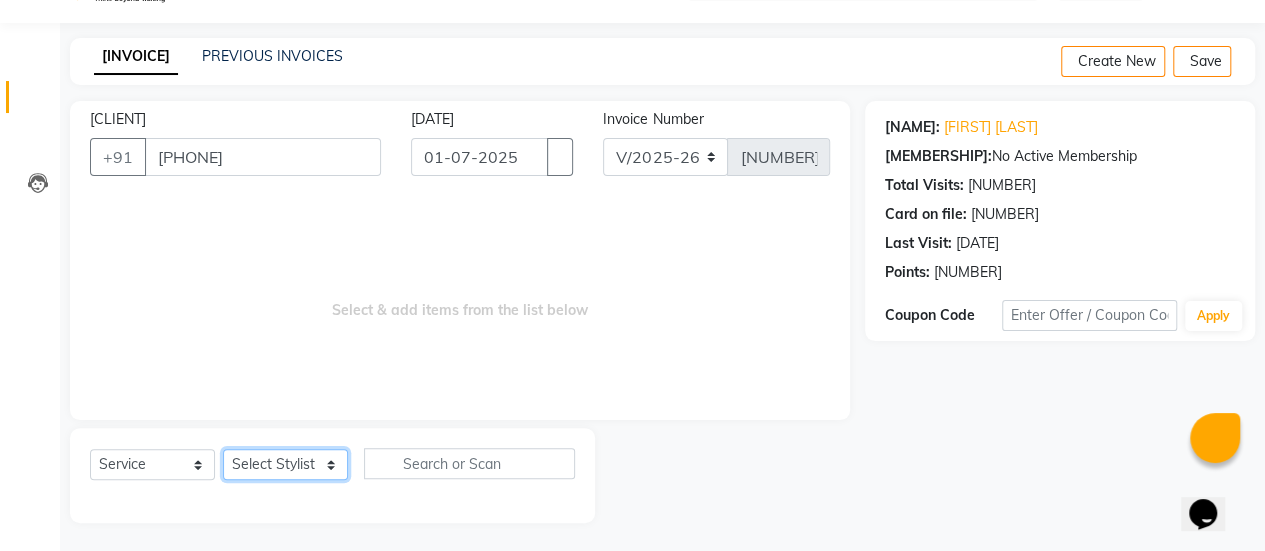 select on "78167" 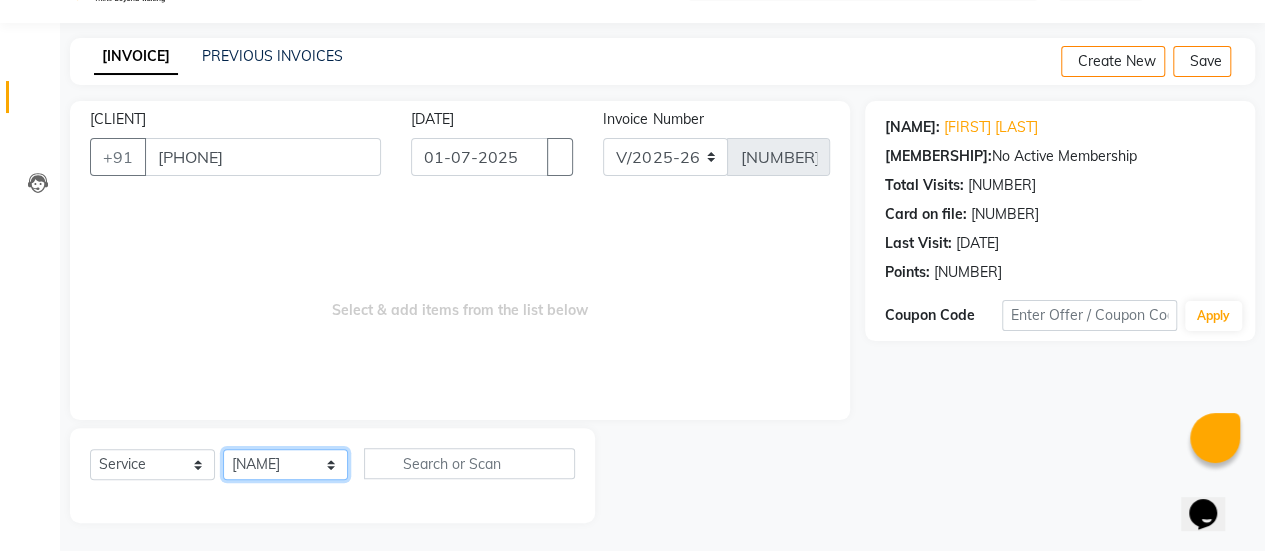 click on "Select Stylist [NAME] [NAME] [NAME] [NAME] [NAME] [NAME] [NAME] [NAME] [NAME] [NAME]" at bounding box center [285, 464] 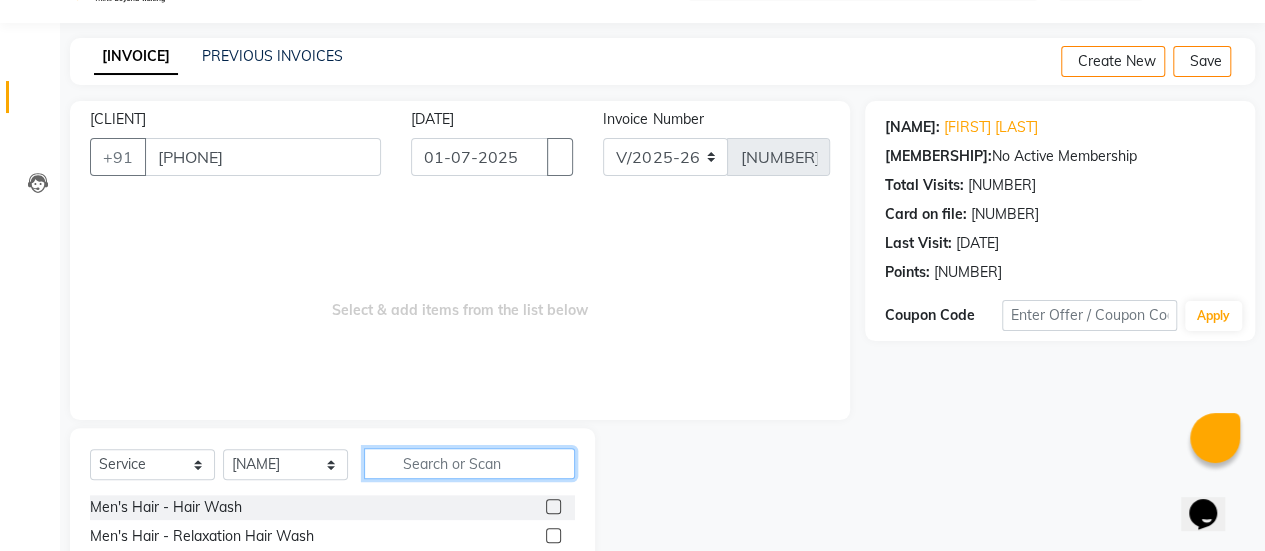 click at bounding box center [469, 463] 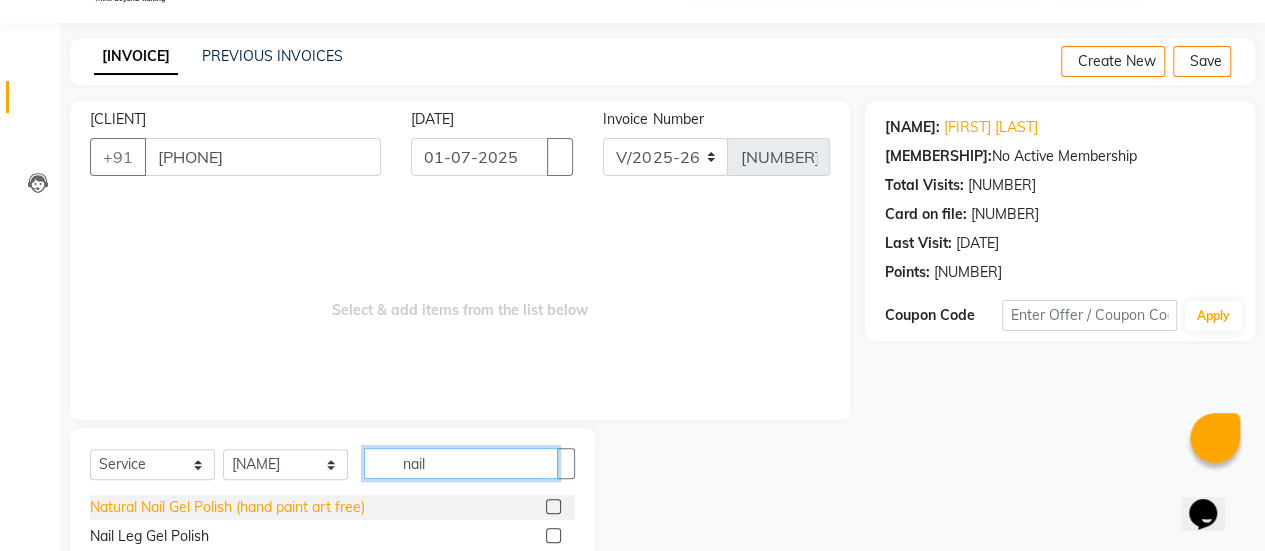 type on "nail" 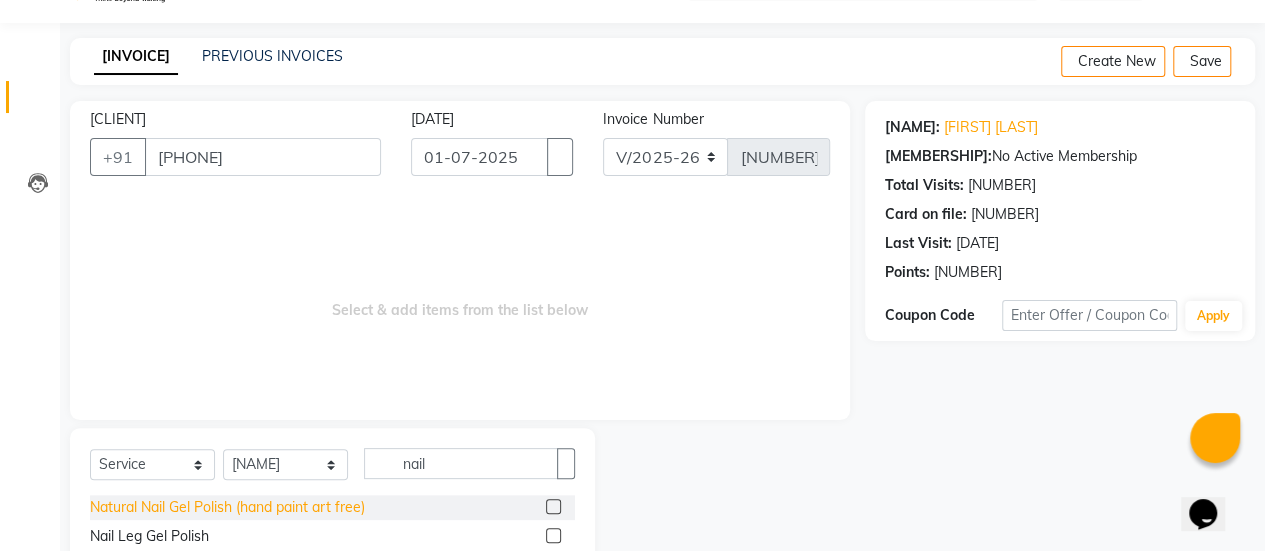 click on "Natural Nail Gel Polish (hand paint art free)" at bounding box center (227, 507) 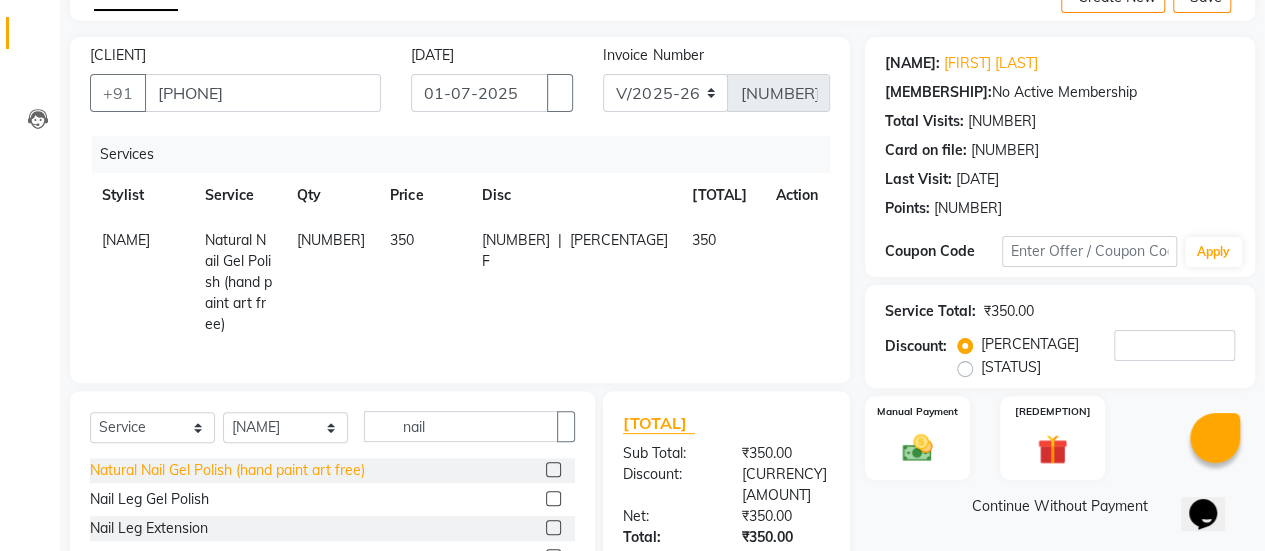 scroll, scrollTop: 115, scrollLeft: 0, axis: vertical 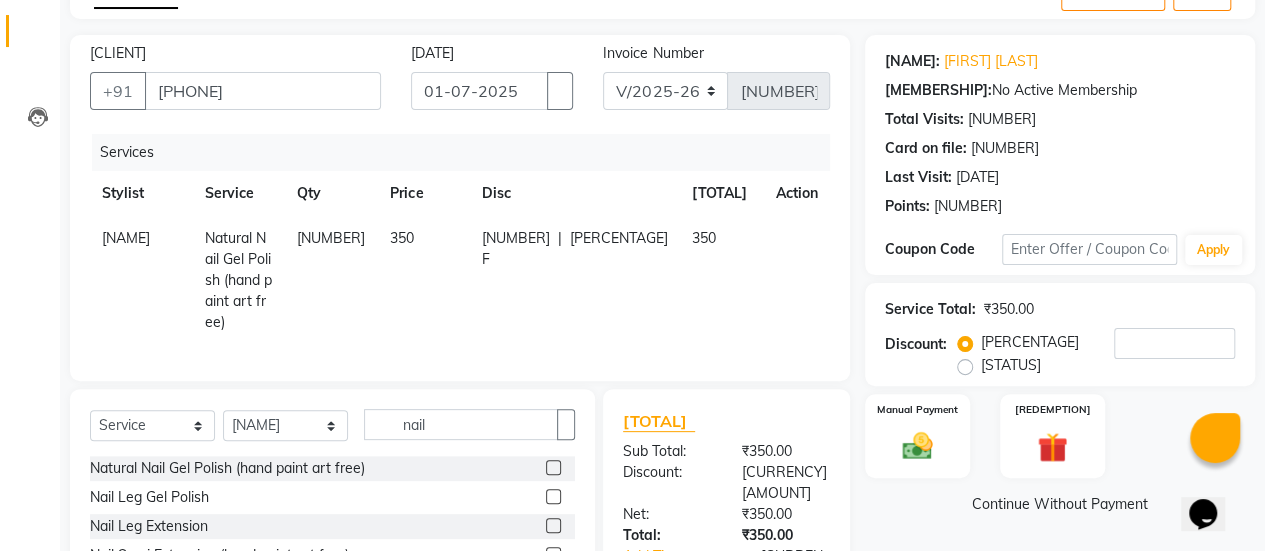 click at bounding box center [553, 496] 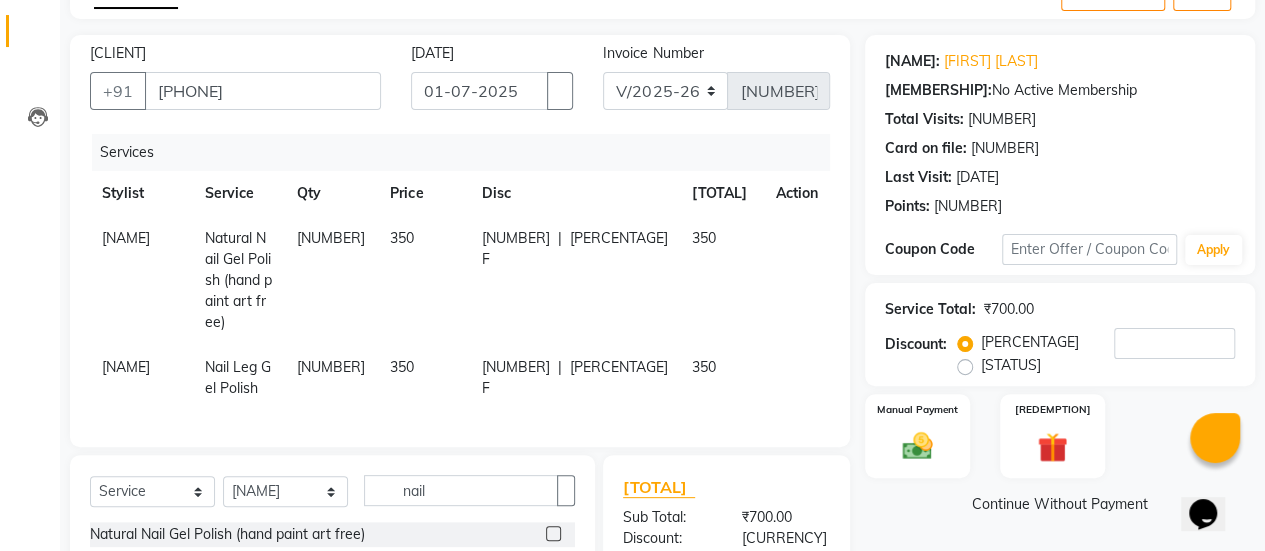 click on "[NUMBER] F" at bounding box center (516, 249) 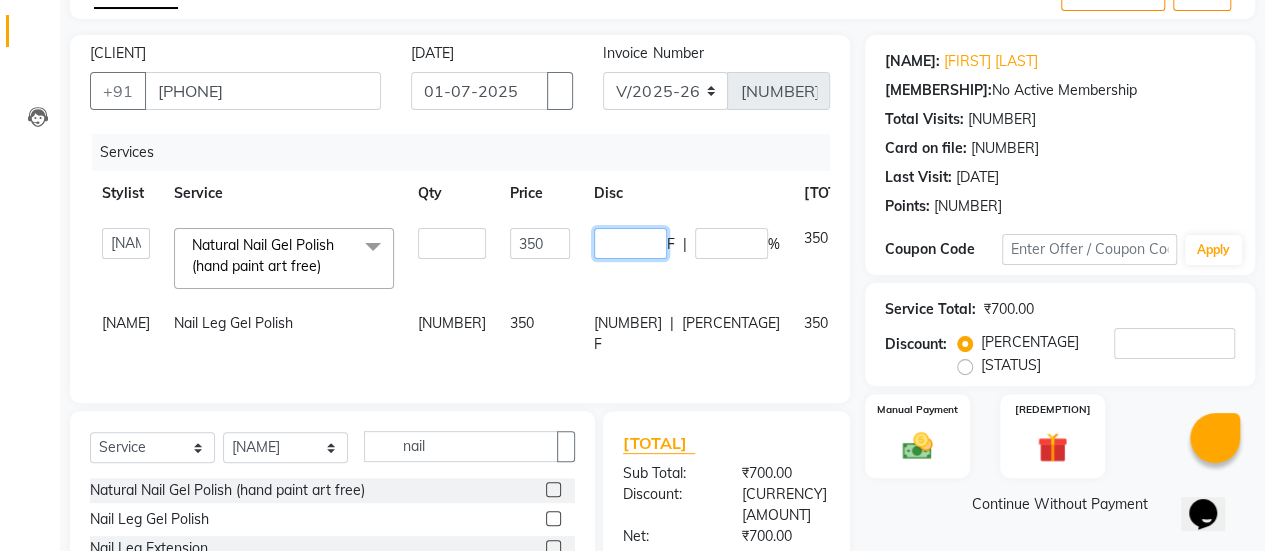 click on "[NUMBER]" at bounding box center [630, 243] 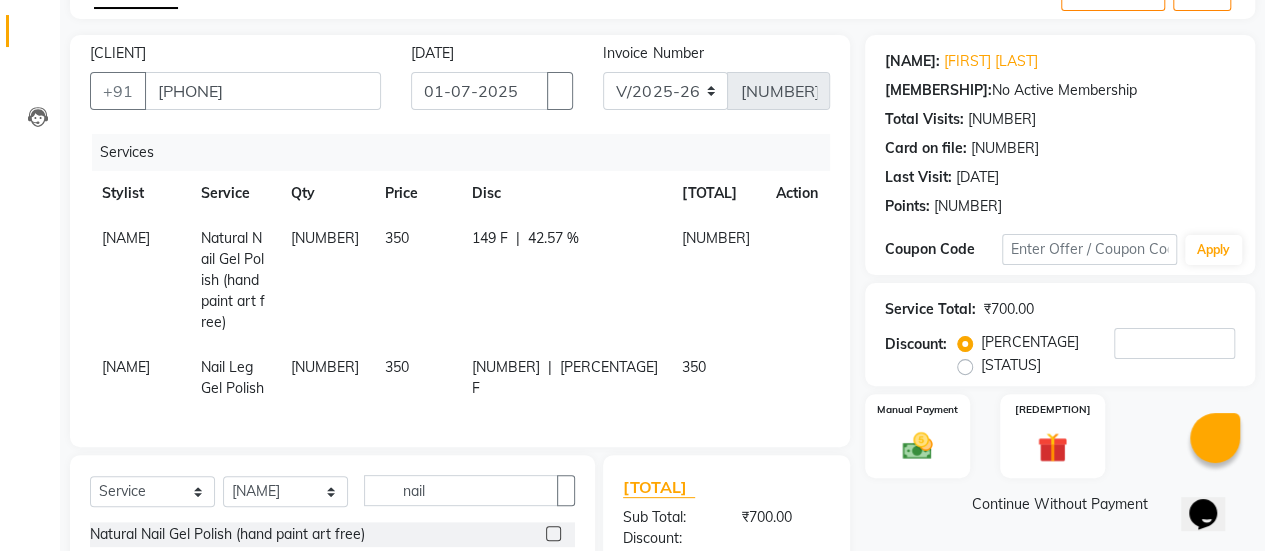 click on "[NUMBER] F | [PERCENTAGE]" at bounding box center (565, 280) 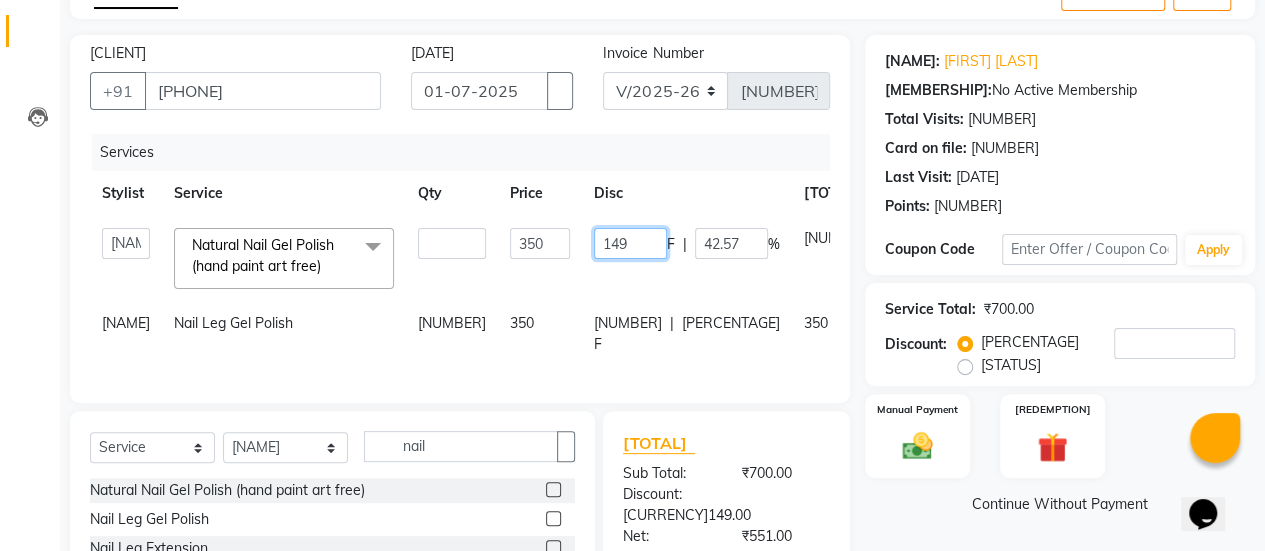 click on "149" at bounding box center (630, 243) 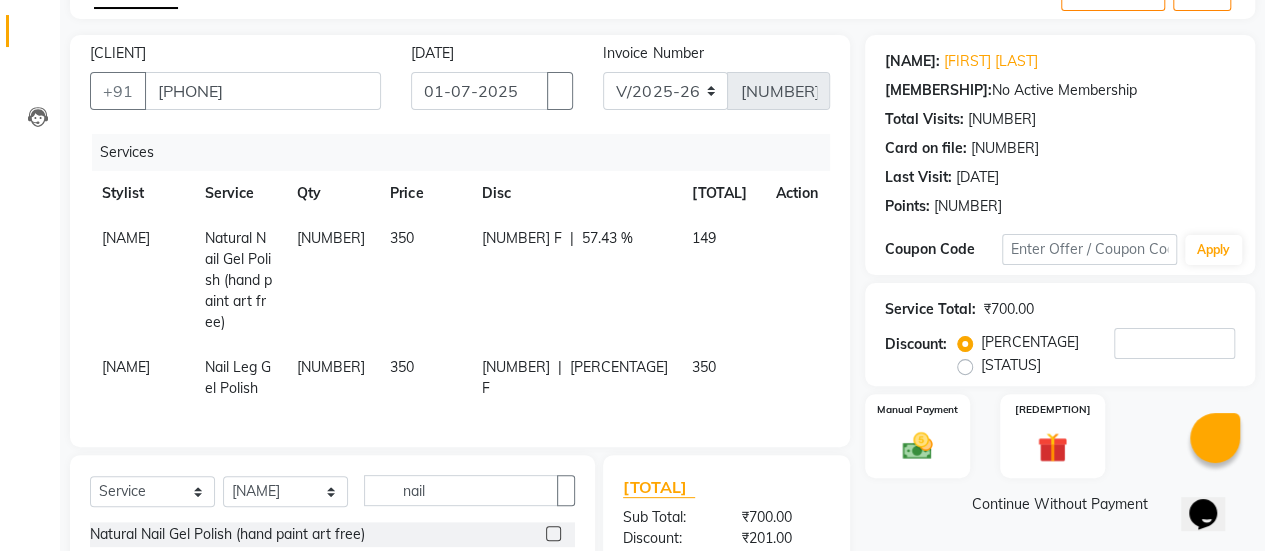 click on "Deepa Rajani Natural Nail Gel Polish (hand paint art free) 1 350 201 F | 57.43 % 149 Deepa Rajani Nail Leg Gel Polish 1 350 0 F | 0 % 350" at bounding box center [460, 313] 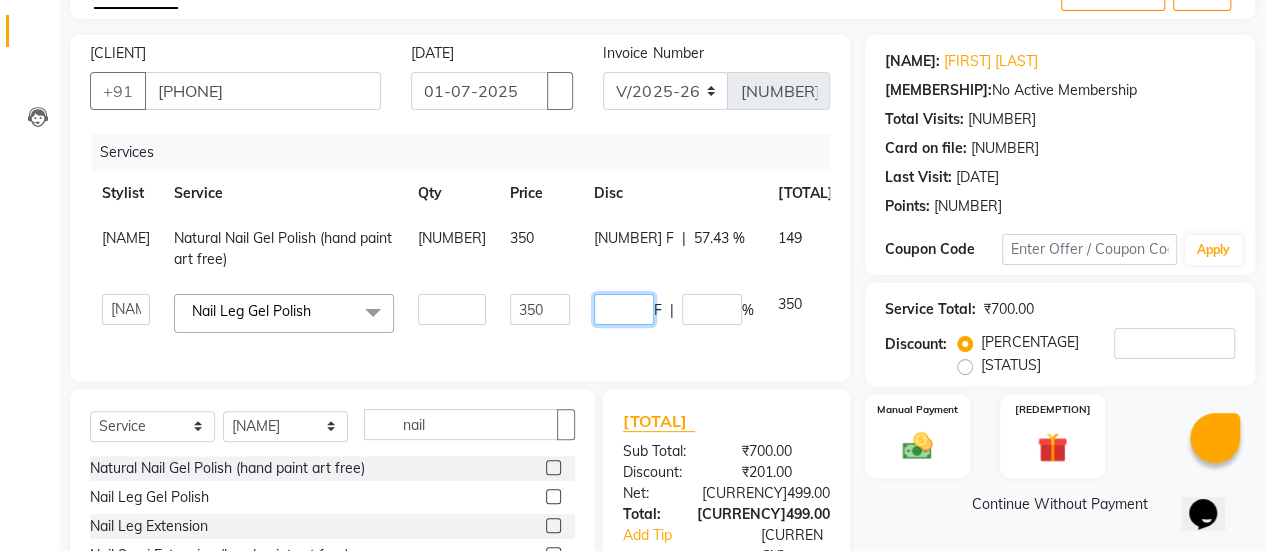click on "[NUMBER]" at bounding box center (624, 309) 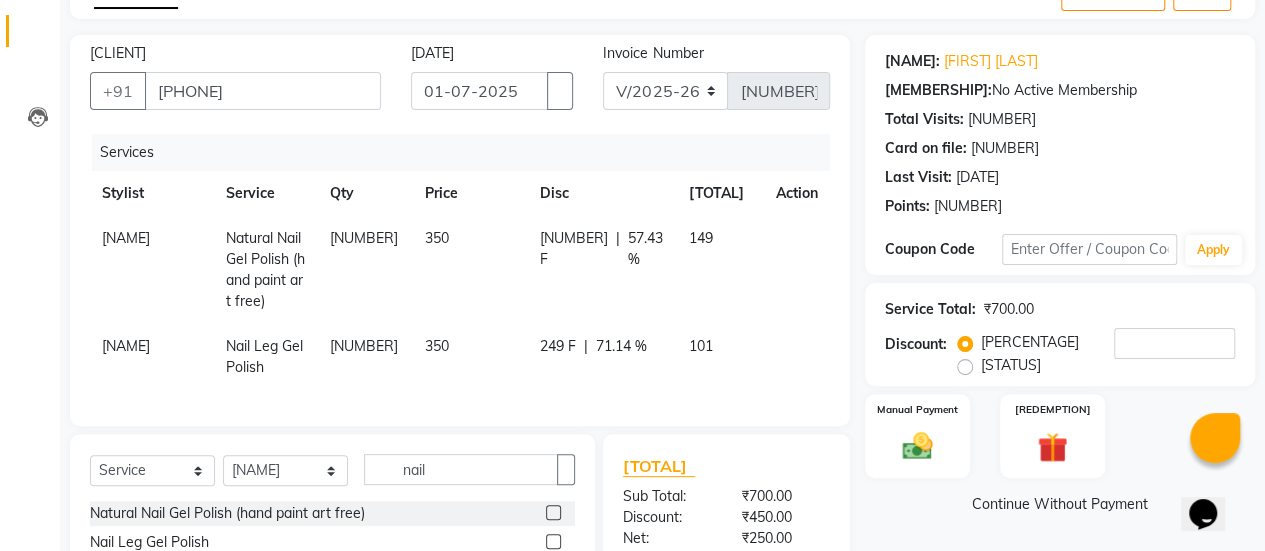 click on "249 F | 71.14 %" at bounding box center (602, 270) 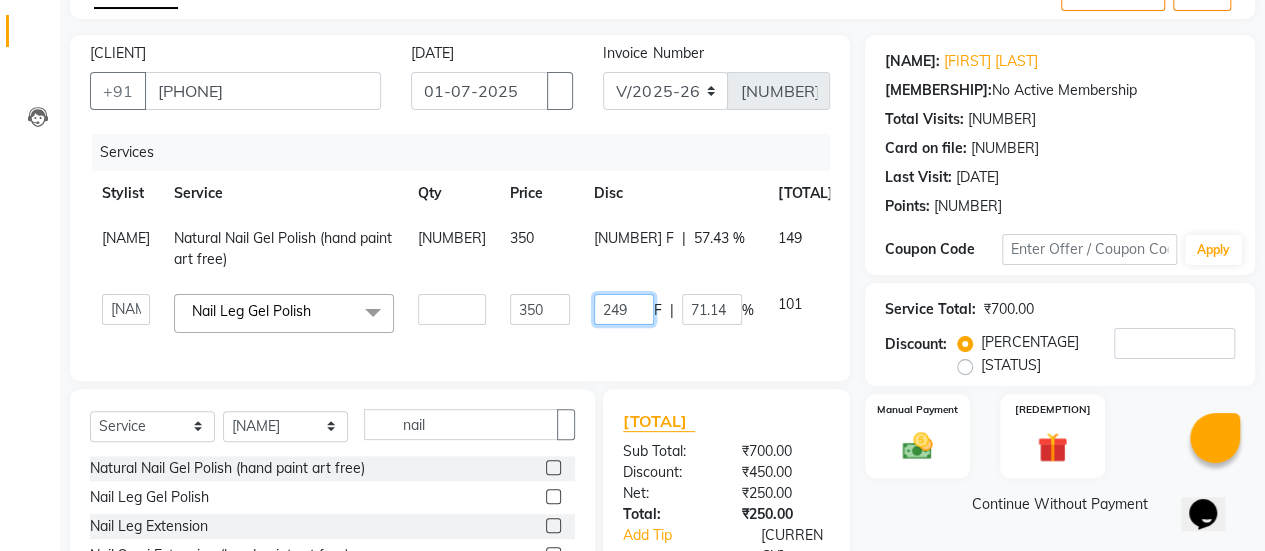 click on "249" at bounding box center [624, 309] 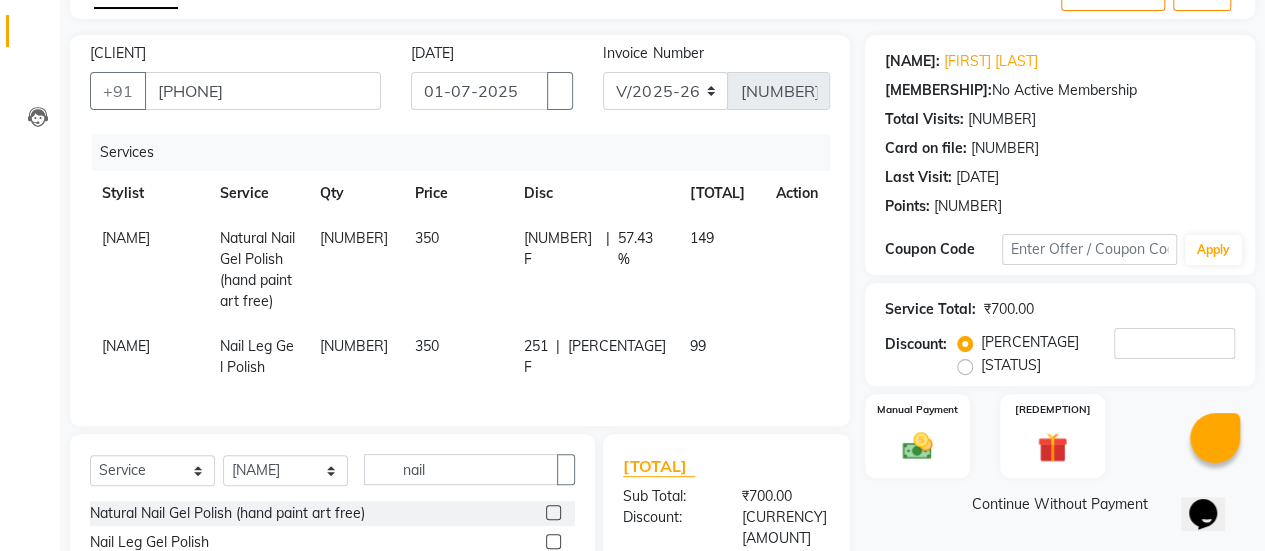 click on "251 F | 71.71 %" at bounding box center (594, 270) 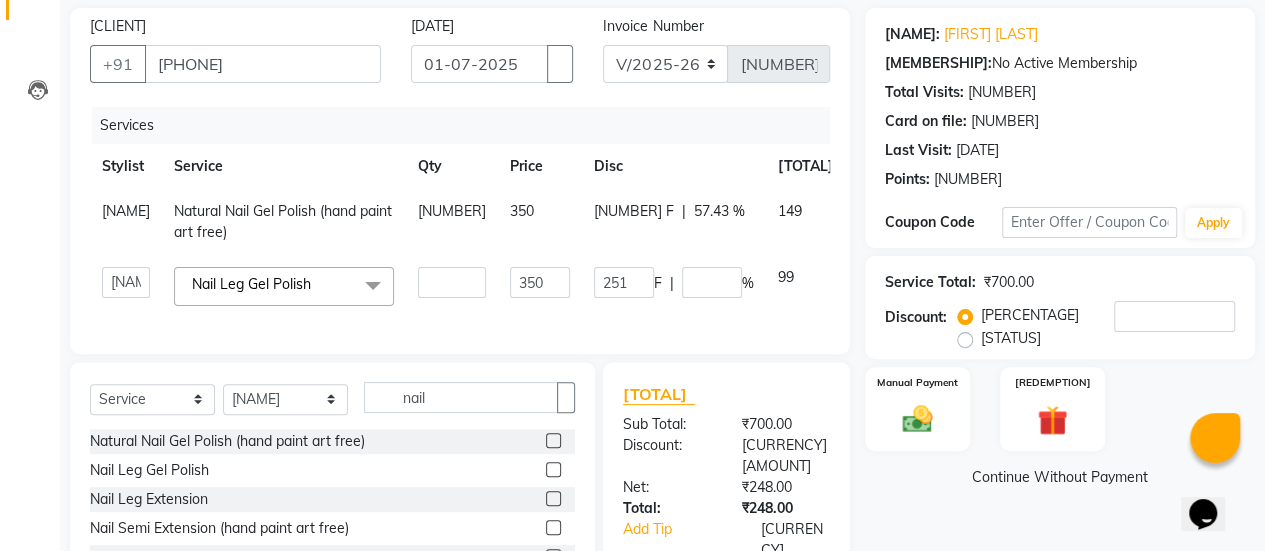 scroll, scrollTop: 139, scrollLeft: 0, axis: vertical 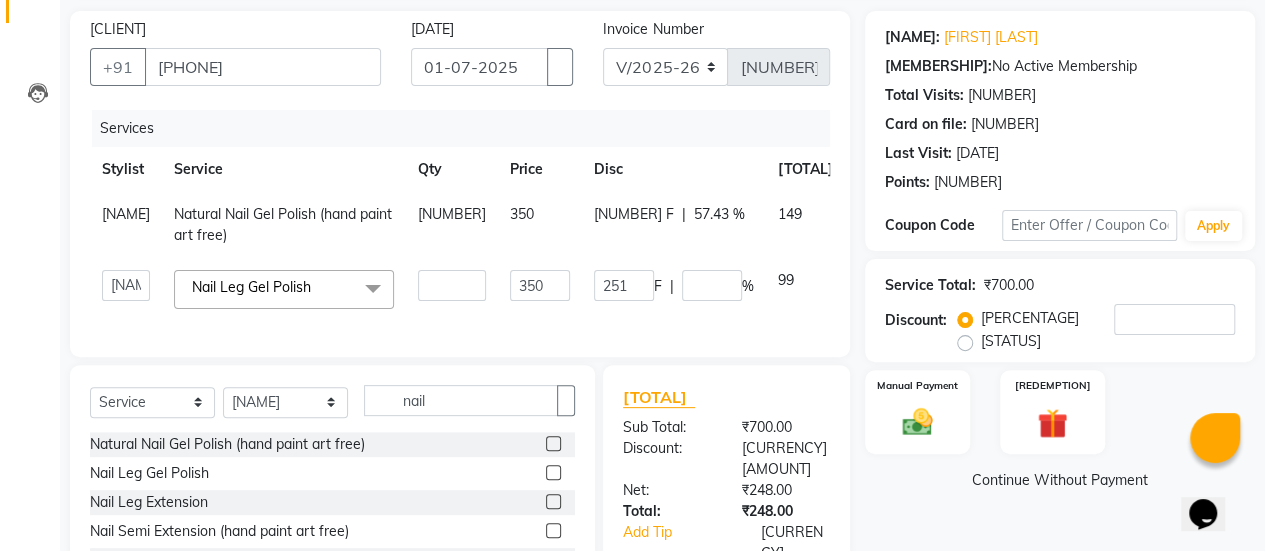 click on "[NUMBER] F" at bounding box center (634, 214) 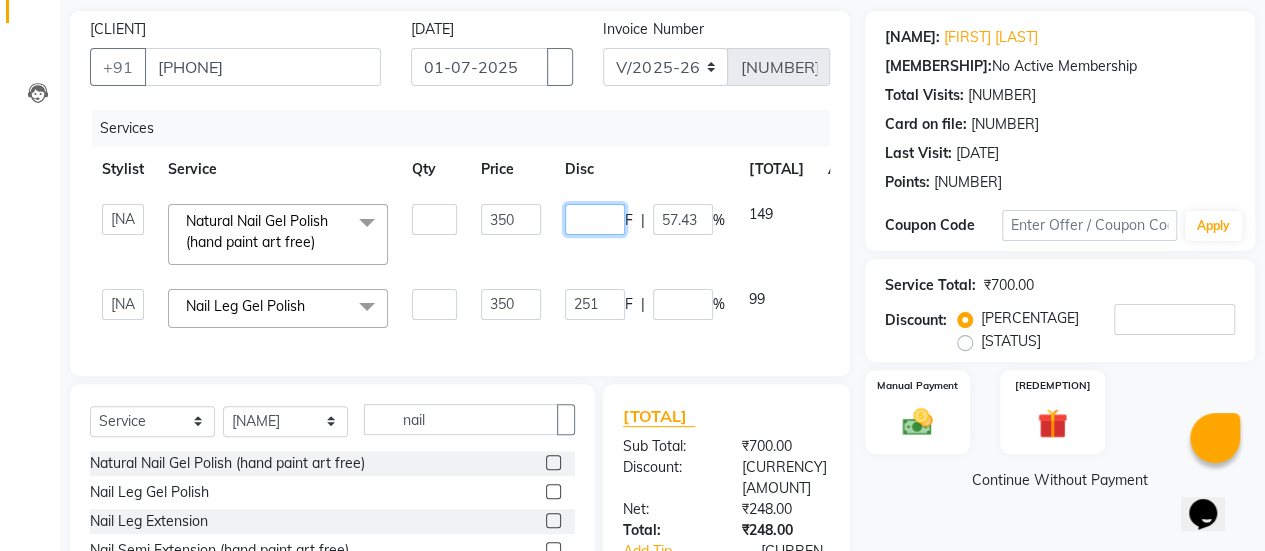 click on "[NUMBER]" at bounding box center [595, 219] 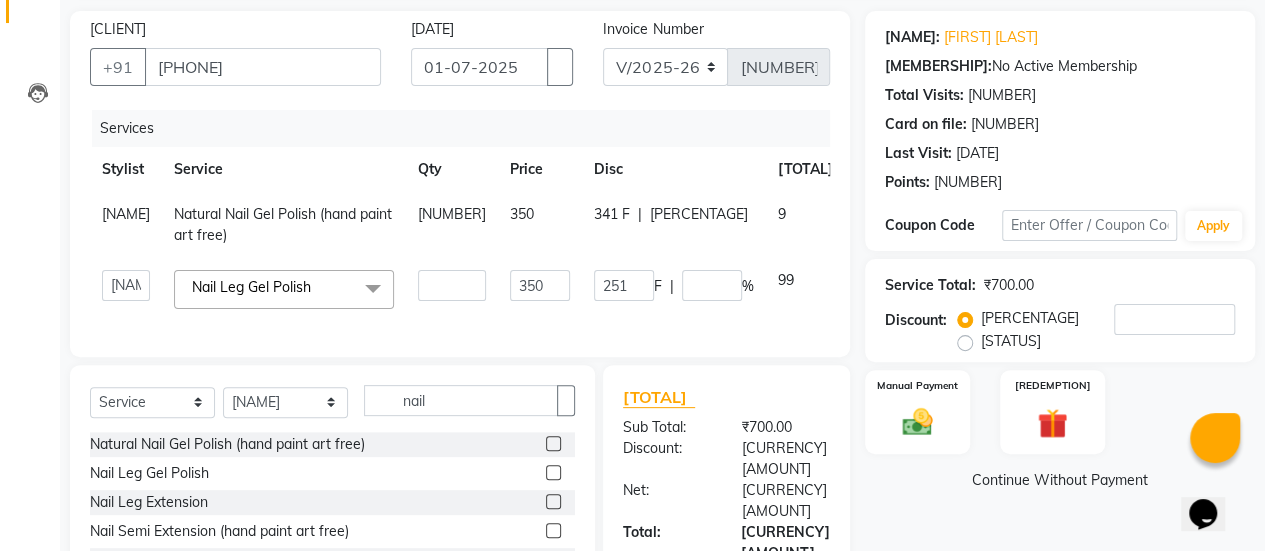 click on "Total Sub Total: [CURRENCY][AMOUNT] Discount: [CURRENCY][AMOUNT] Net: [CURRENCY][AMOUNT] Total: [CURRENCY][AMOUNT] Add Tip [CURRENCY][AMOUNT] Payable: [CURRENCY][AMOUNT] Paid: [CURRENCY][AMOUNT] Balance   : [CURRENCY][AMOUNT]" at bounding box center (726, 588) 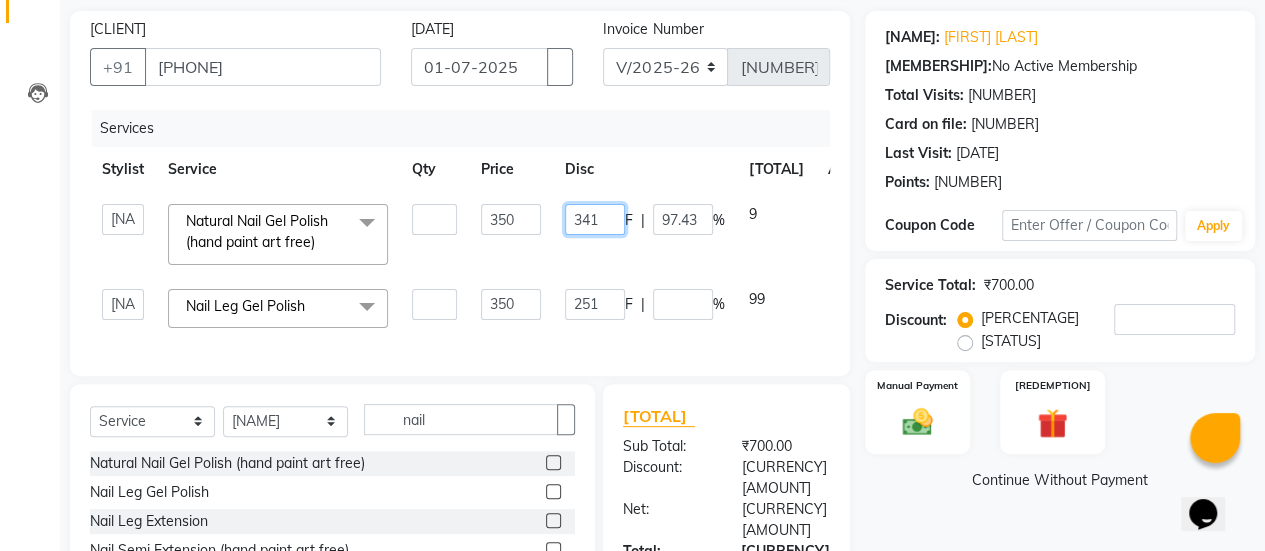 click on "341" at bounding box center (595, 219) 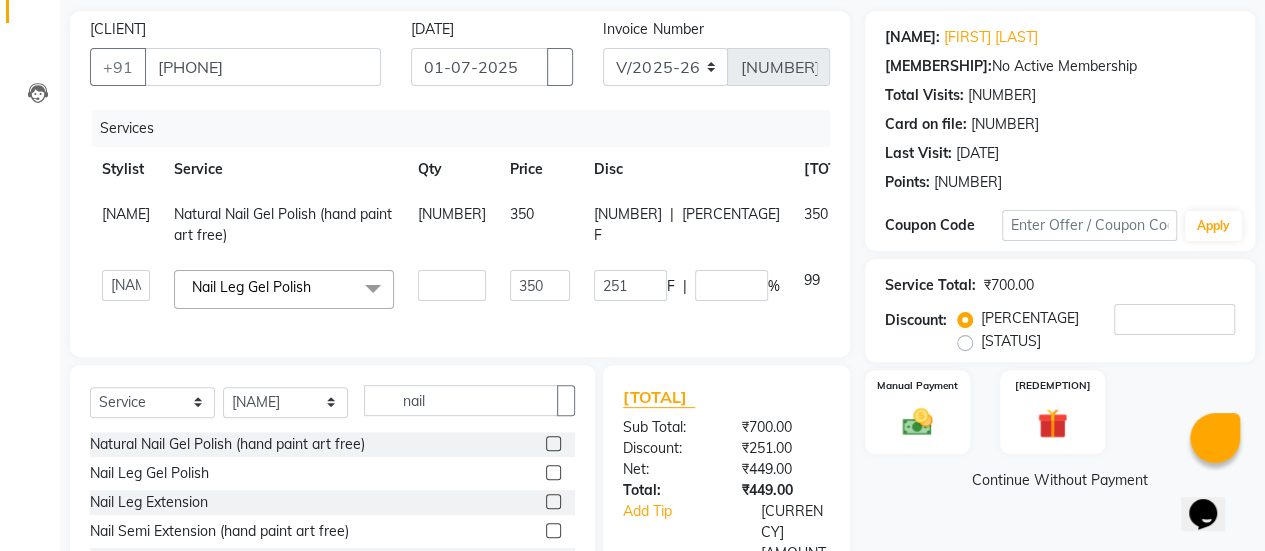 click on "350" at bounding box center (126, 214) 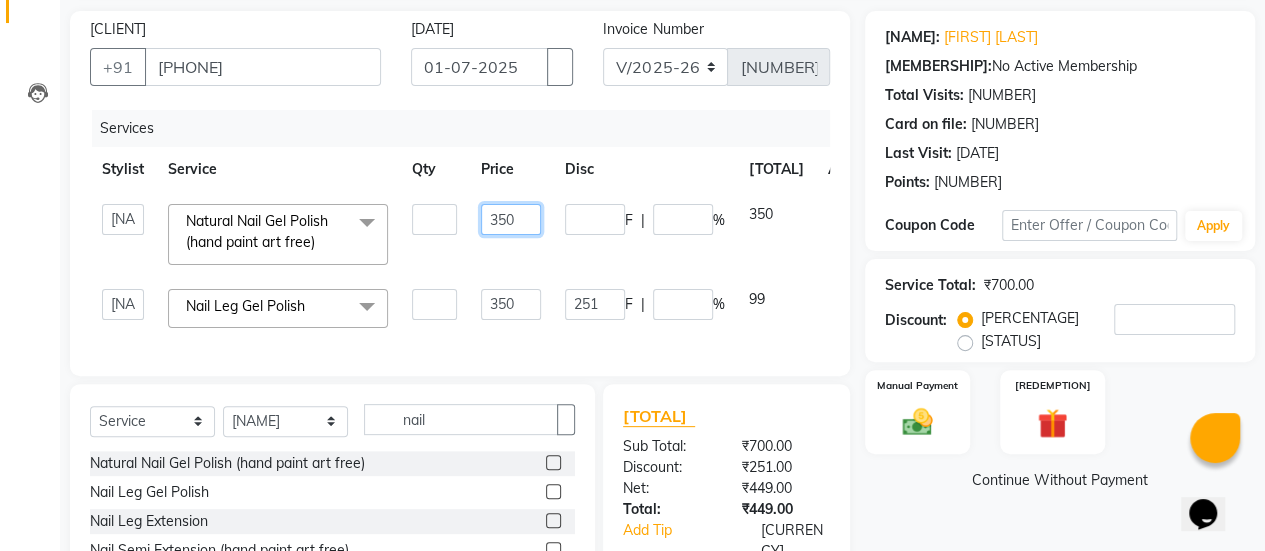 click on "350" at bounding box center (434, 219) 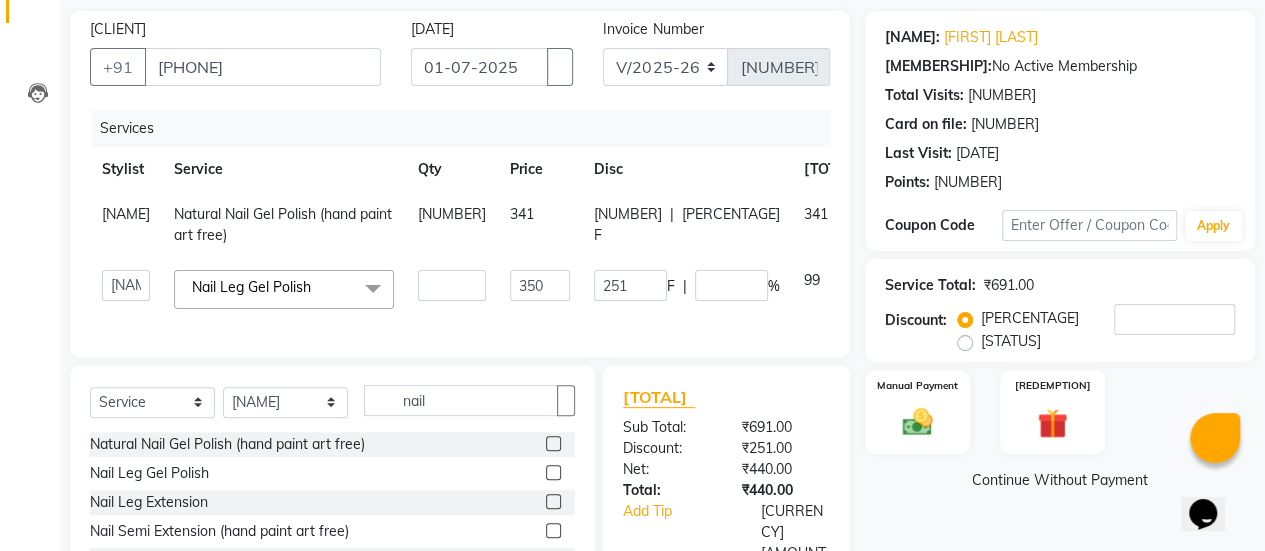 click on "Select  Service  Product  Membership  Package Voucher Prepaid Gift Card  Select Stylist [NAME] [NAME] [NAME] [NAME] [NAME] [NAME] [NAME] [NAME] [NAME] [NAME] nail [SERVICE]  Nail [SERVICE]  Nail [SERVICE]  Nail [SERVICE]  Nail [SERVICE]  [SERVICE] [SERVICE]  Nail [SERVICE]  [SERVICE] [SERVICE]  Nail [SERVICE]  [SERVICE] [SERVICE]  [SERVICE] [SERVICE]" at bounding box center (332, 512) 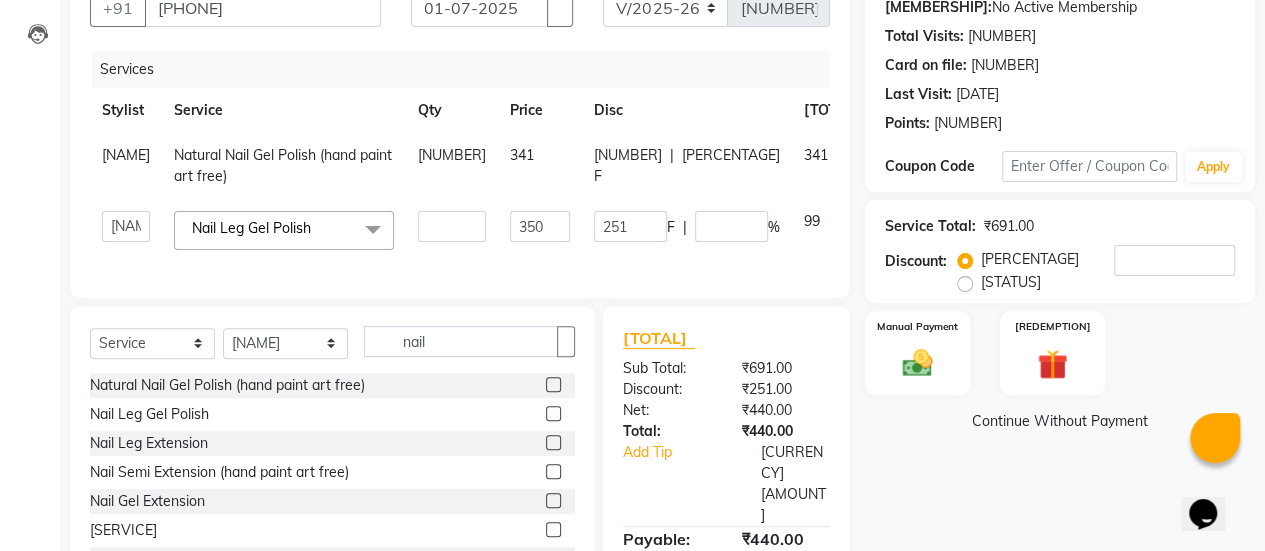scroll, scrollTop: 200, scrollLeft: 0, axis: vertical 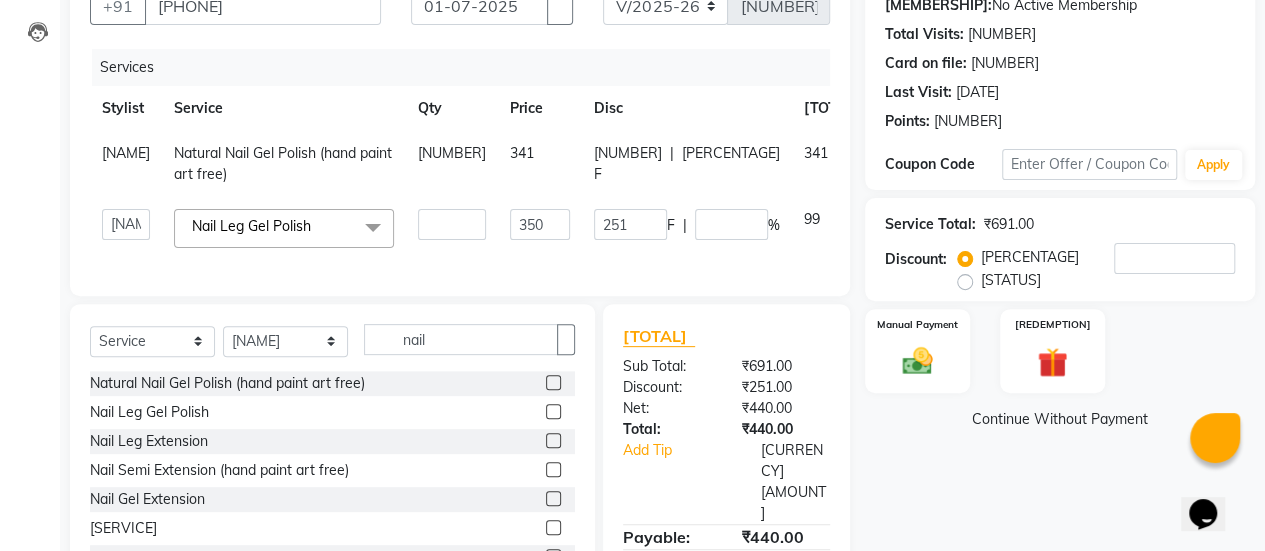 click on "Natural Nail Gel Polish (hand paint art free)" at bounding box center (332, 383) 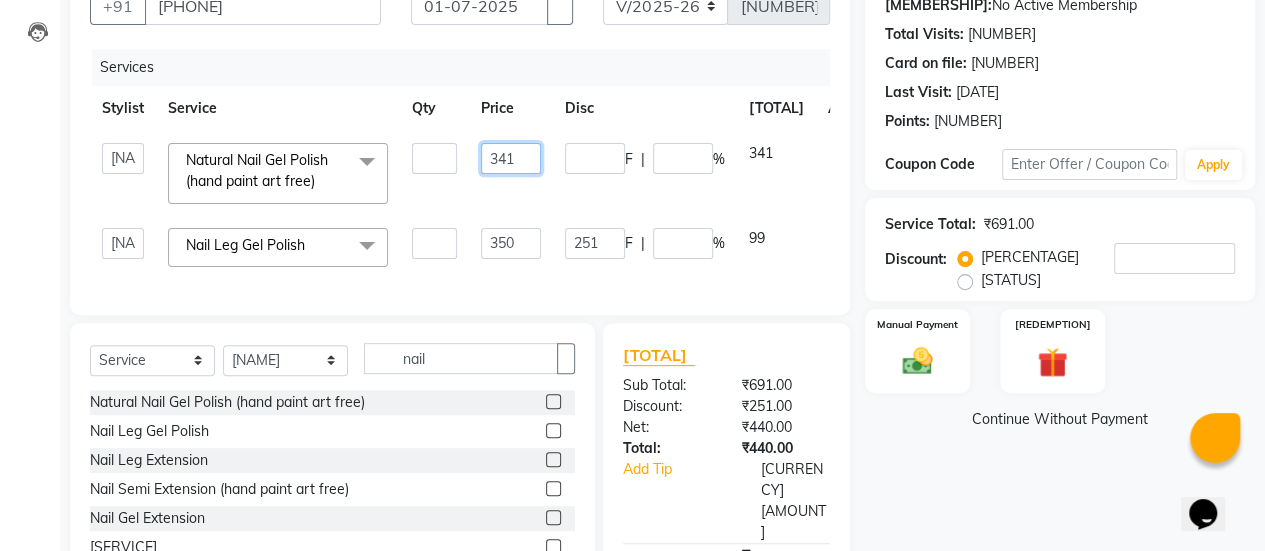 click on "341" at bounding box center (434, 158) 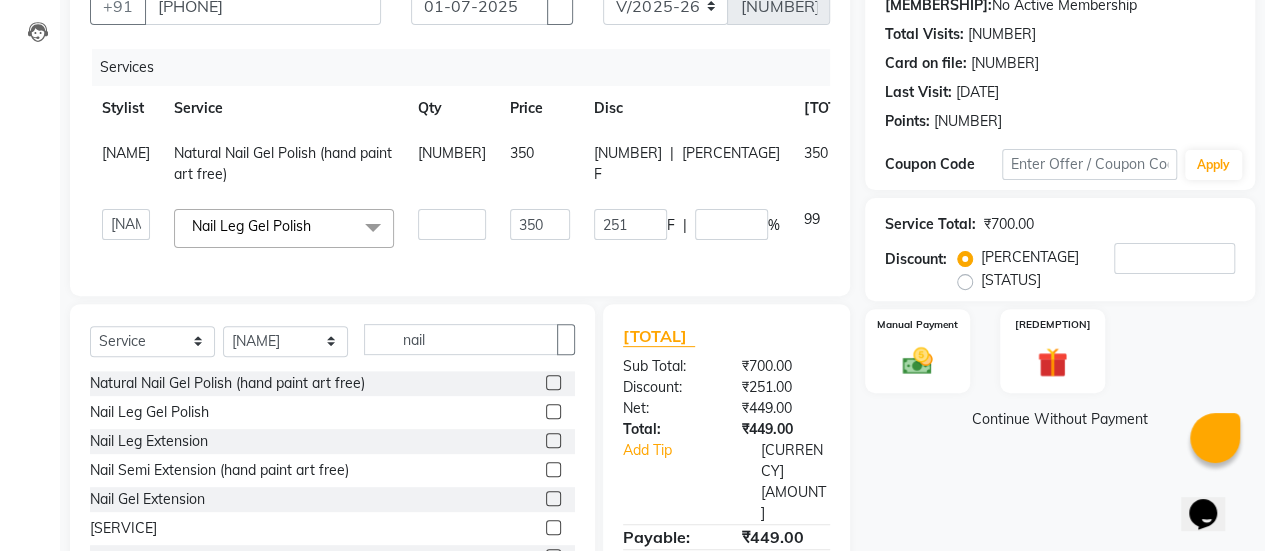 click on "350" at bounding box center (540, 164) 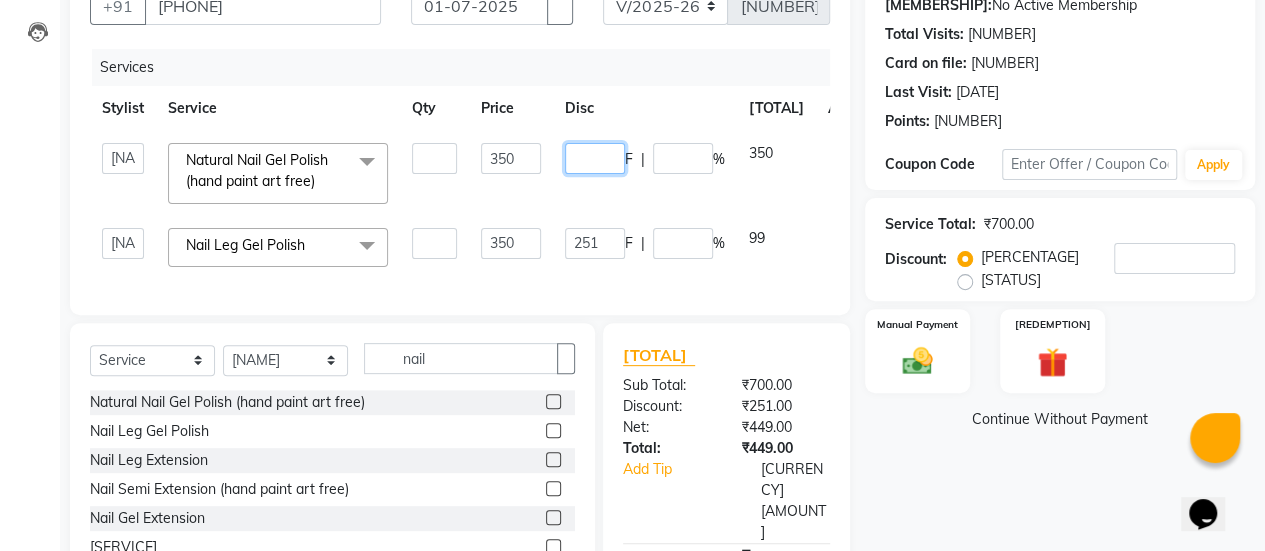click on "[NUMBER]" at bounding box center (595, 158) 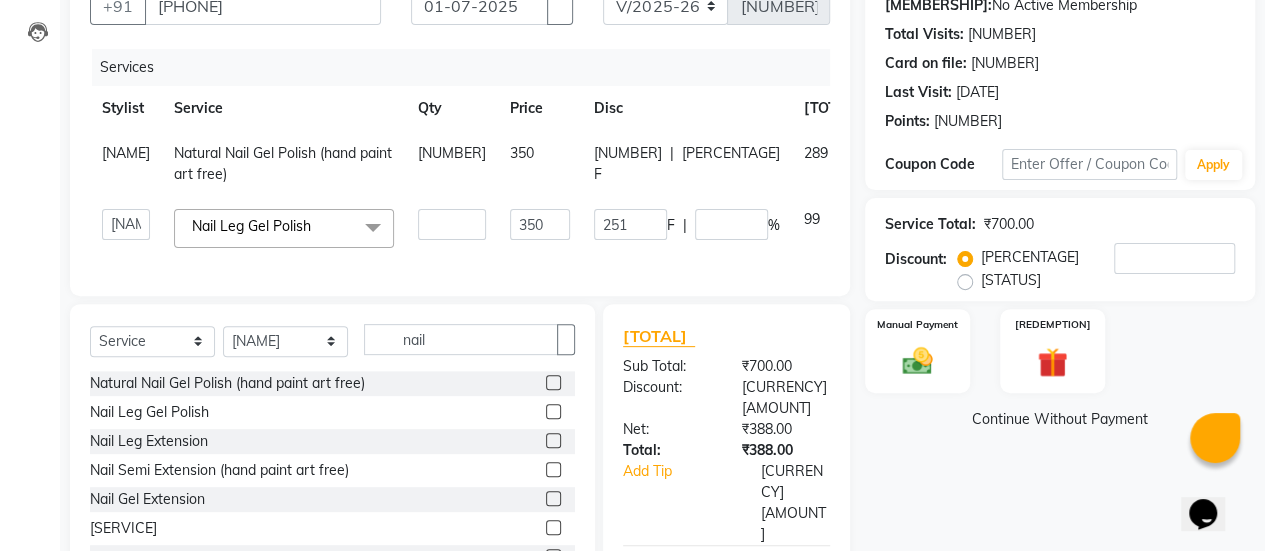 click on "61 F | 17.43 %" at bounding box center (687, 164) 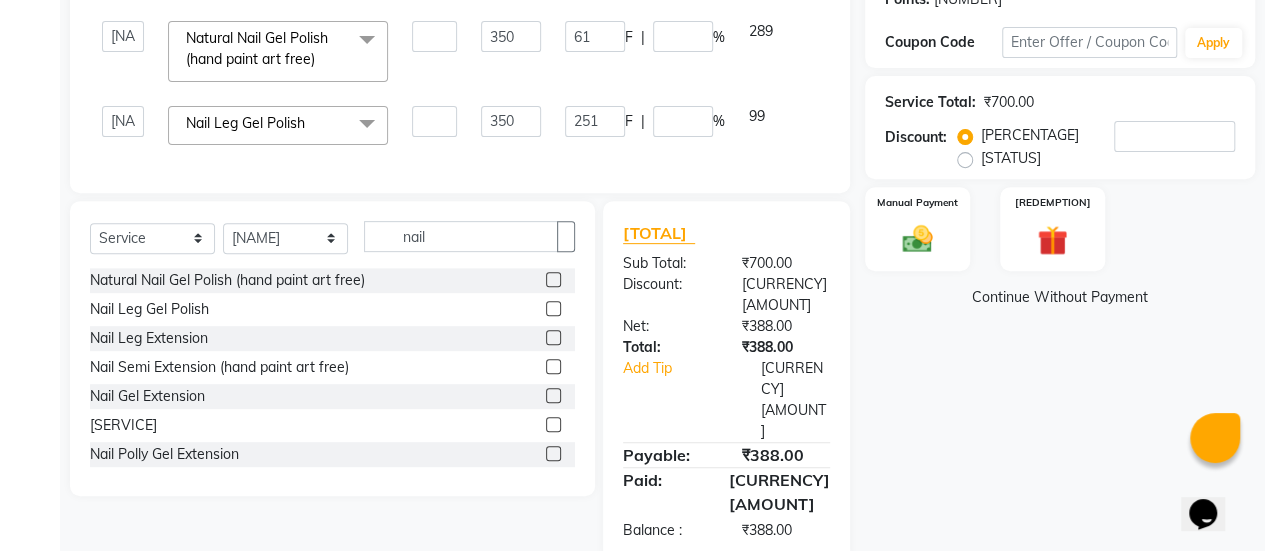 scroll, scrollTop: 322, scrollLeft: 0, axis: vertical 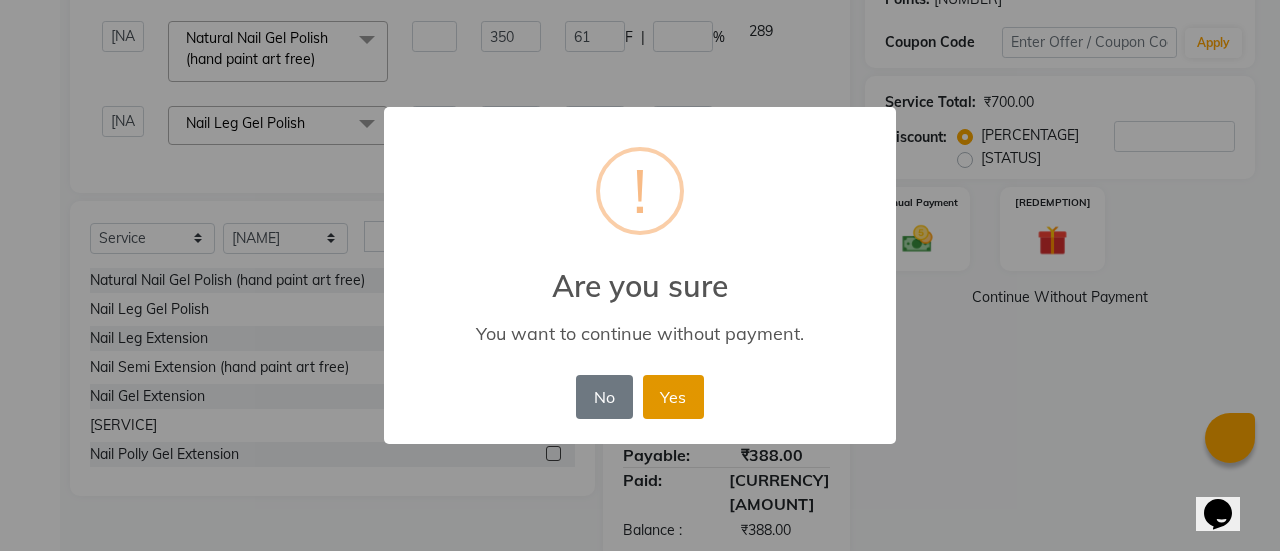 click on "Yes" at bounding box center [673, 397] 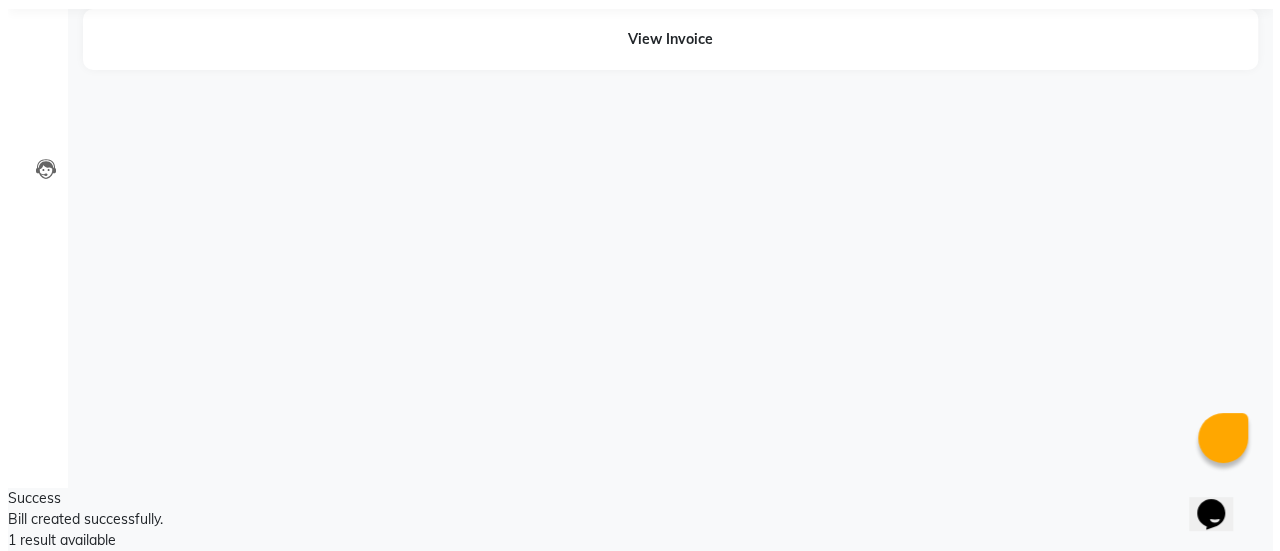 scroll, scrollTop: 0, scrollLeft: 0, axis: both 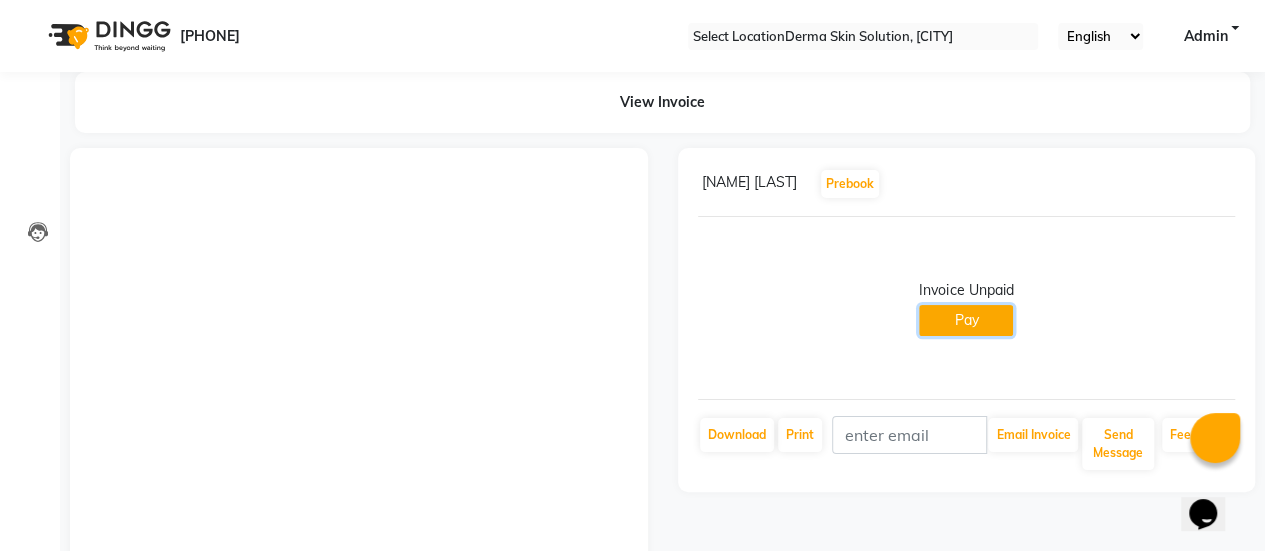 click on "Pay" at bounding box center [966, 320] 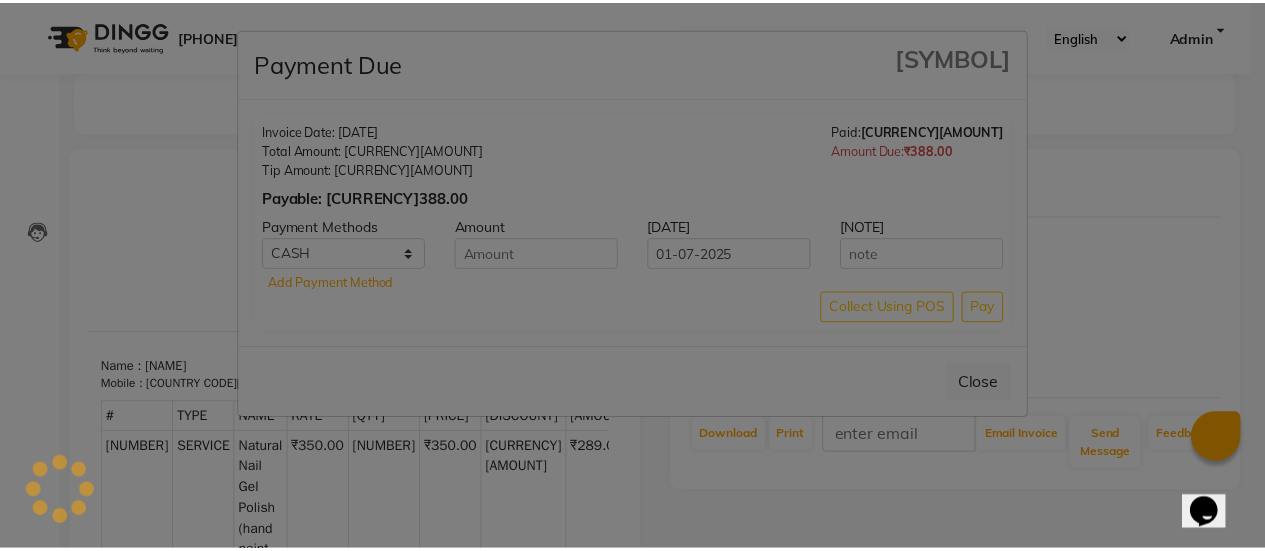 scroll, scrollTop: 0, scrollLeft: 0, axis: both 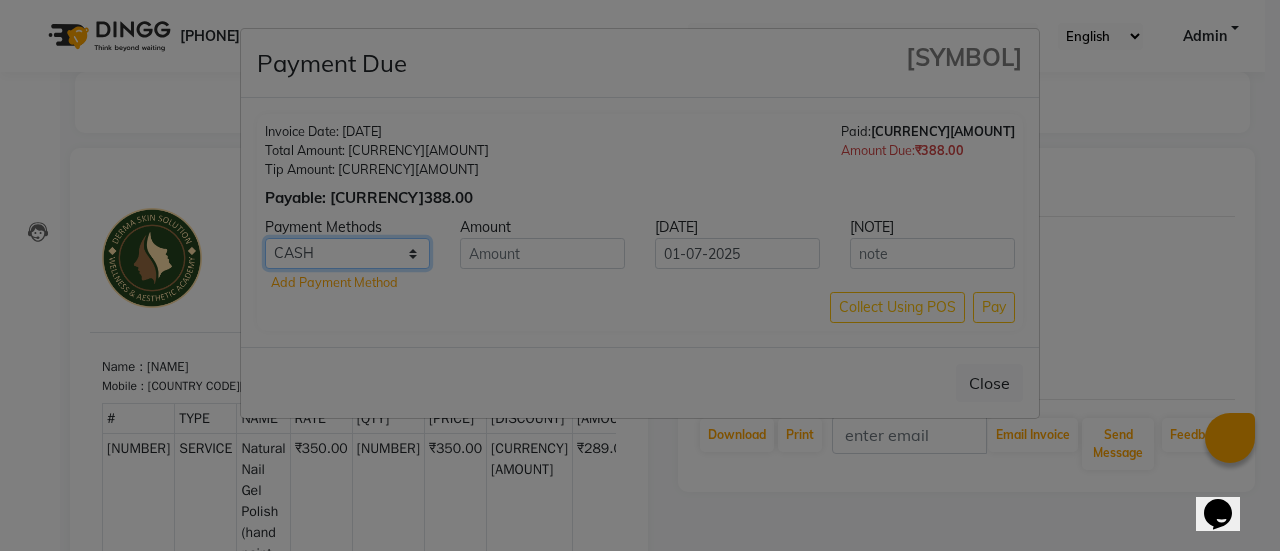 click on "Card: IDFC Card: IOB Coupon Gcash PayMaya Instamojo COnline UOnline SOnline SCard Paypal PPR PPV PPC PPN PPG PPE CAMP Benefit ATH Movil Dittor App Rupay Diners iPrepaid iPackage District App Pine Labs Cash Payment Pnb Bank GPay NT Cash Lash GPay Lash Cash Nail GPay Nail Cash BANKTANSFER Dreamfolks BOB SBI Save-In" at bounding box center (347, 253) 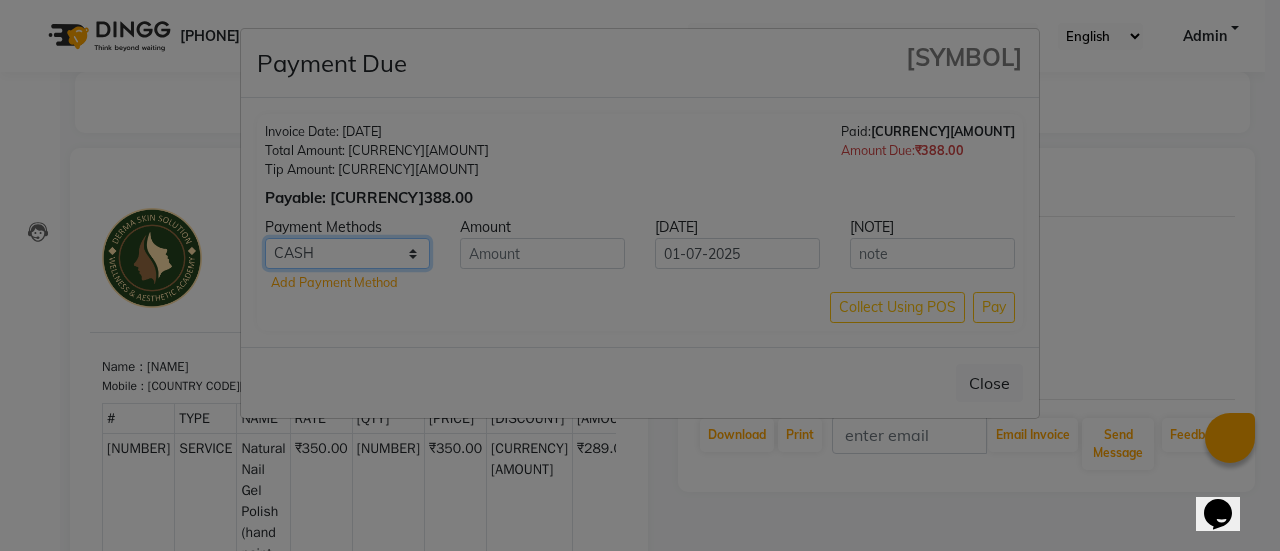 select on "5" 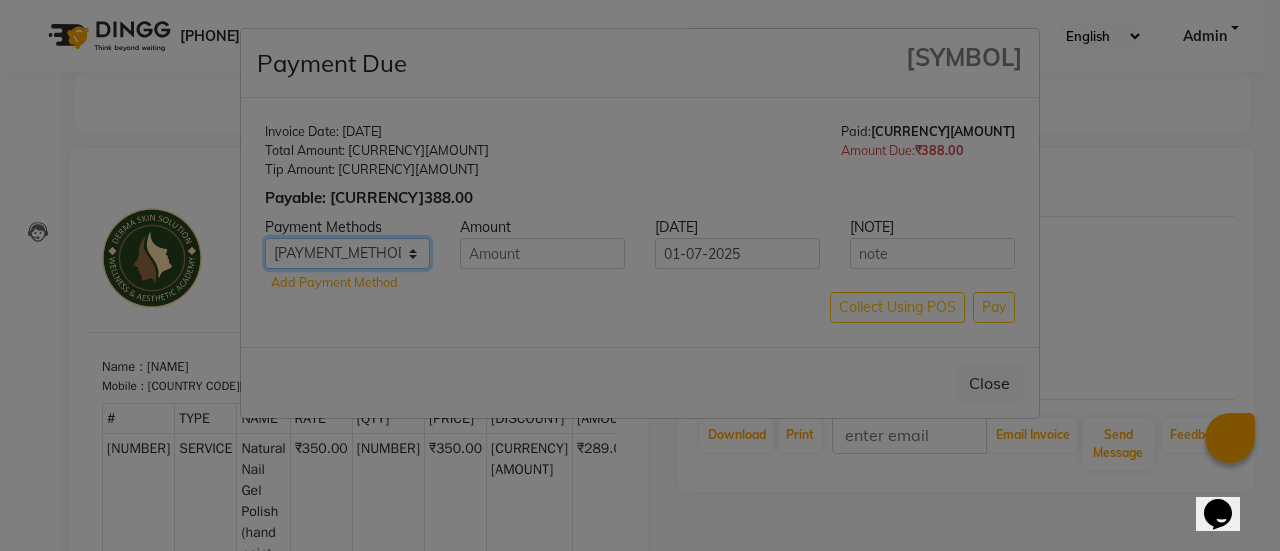 click on "Card: IDFC Card: IOB Coupon Gcash PayMaya Instamojo COnline UOnline SOnline SCard Paypal PPR PPV PPC PPN PPG PPE CAMP Benefit ATH Movil Dittor App Rupay Diners iPrepaid iPackage District App Pine Labs Cash Payment Pnb Bank GPay NT Cash Lash GPay Lash Cash Nail GPay Nail Cash BANKTANSFER Dreamfolks BOB SBI Save-In" at bounding box center (347, 253) 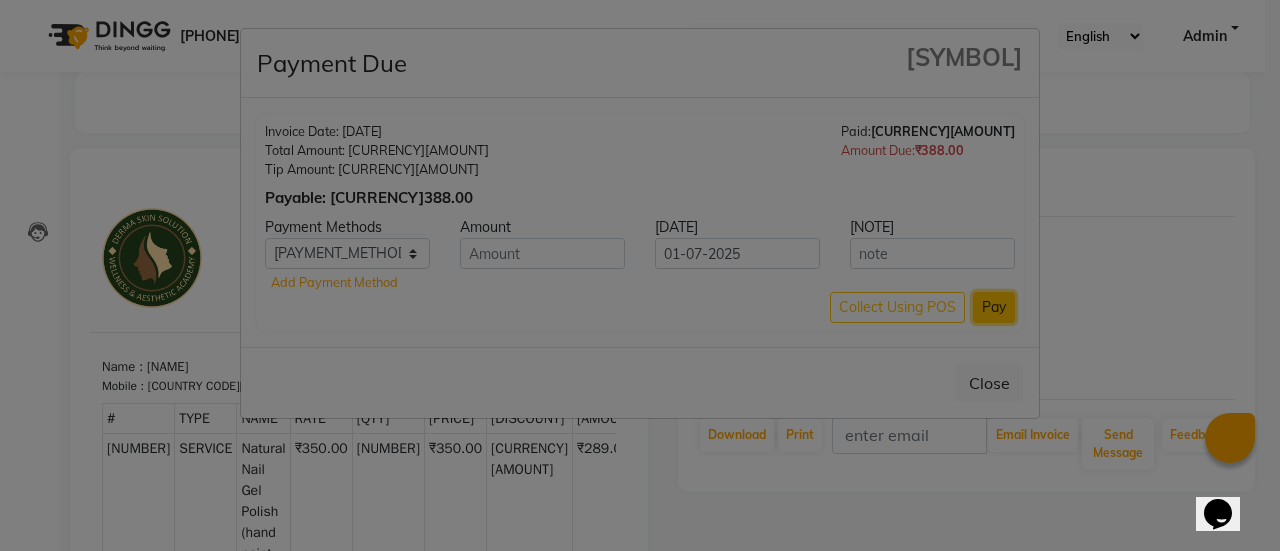 click on "Pay" at bounding box center [994, 307] 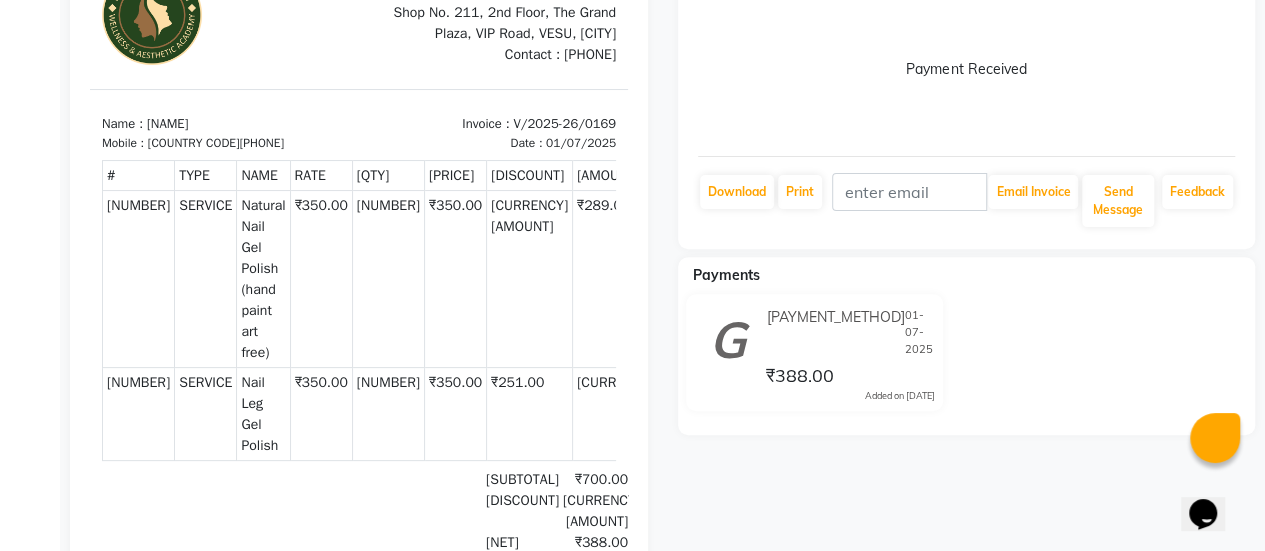 scroll, scrollTop: 271, scrollLeft: 0, axis: vertical 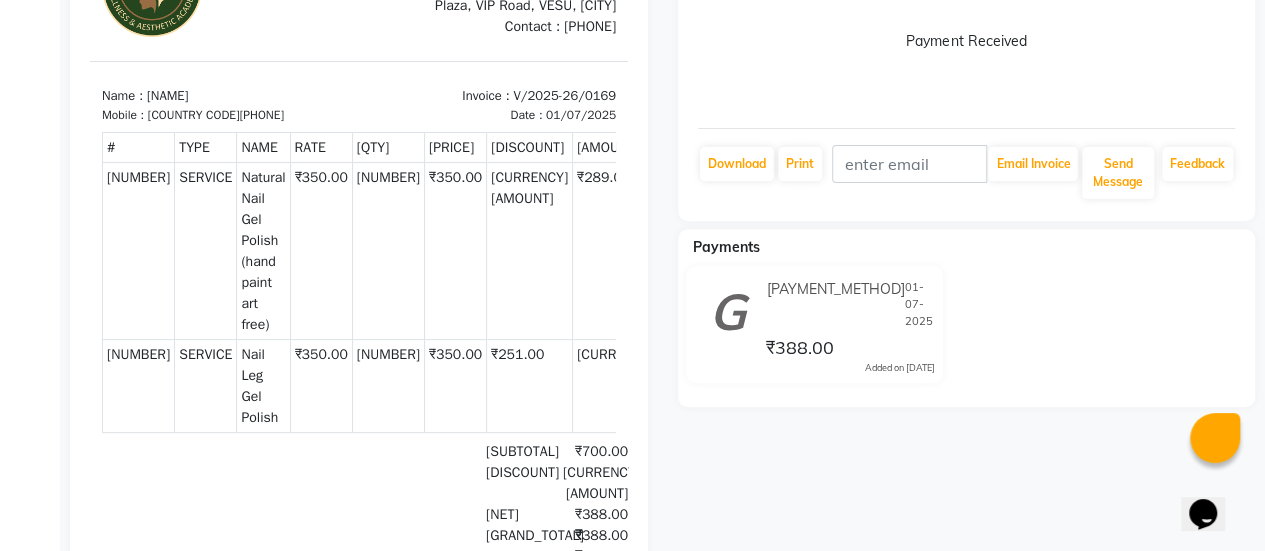 click on "Gpay 01-07-2025" at bounding box center [848, 304] 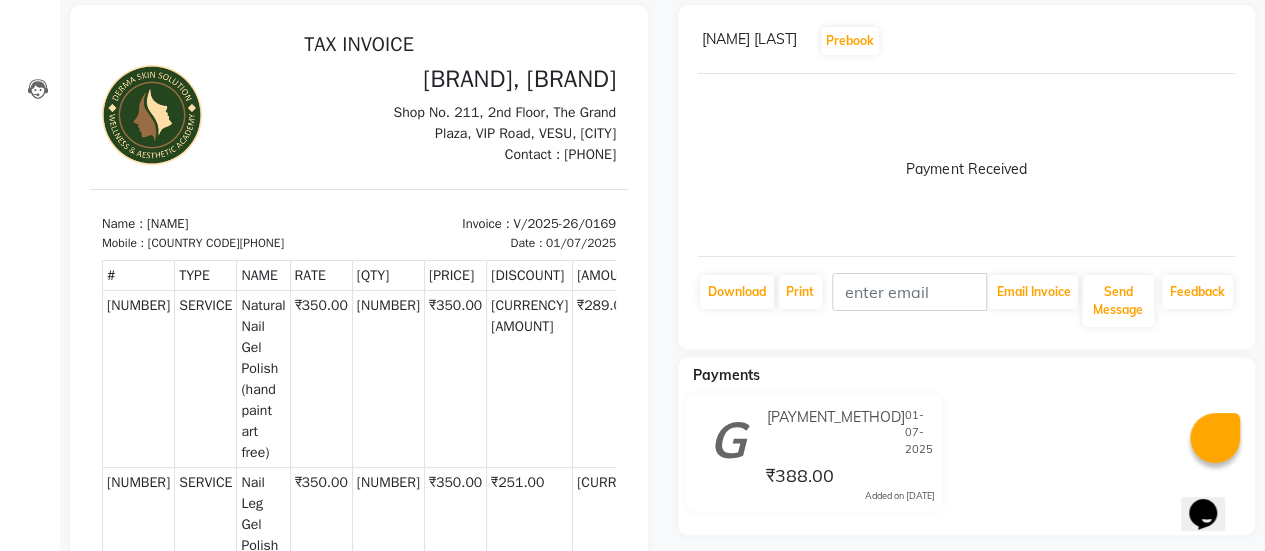 scroll, scrollTop: 142, scrollLeft: 0, axis: vertical 